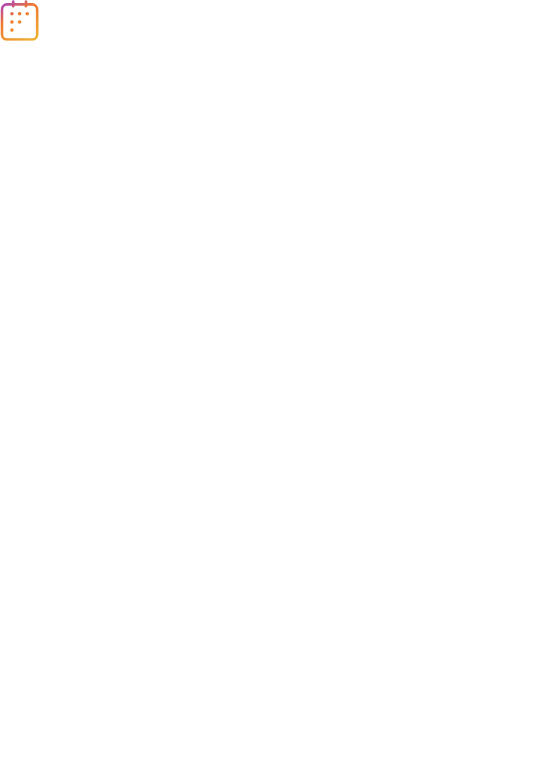 scroll, scrollTop: 0, scrollLeft: 0, axis: both 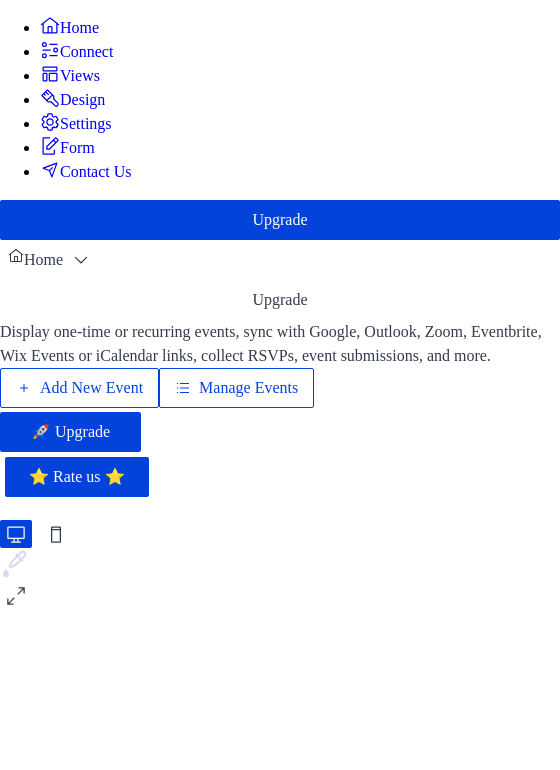 click on "Add New Event" at bounding box center [91, 388] 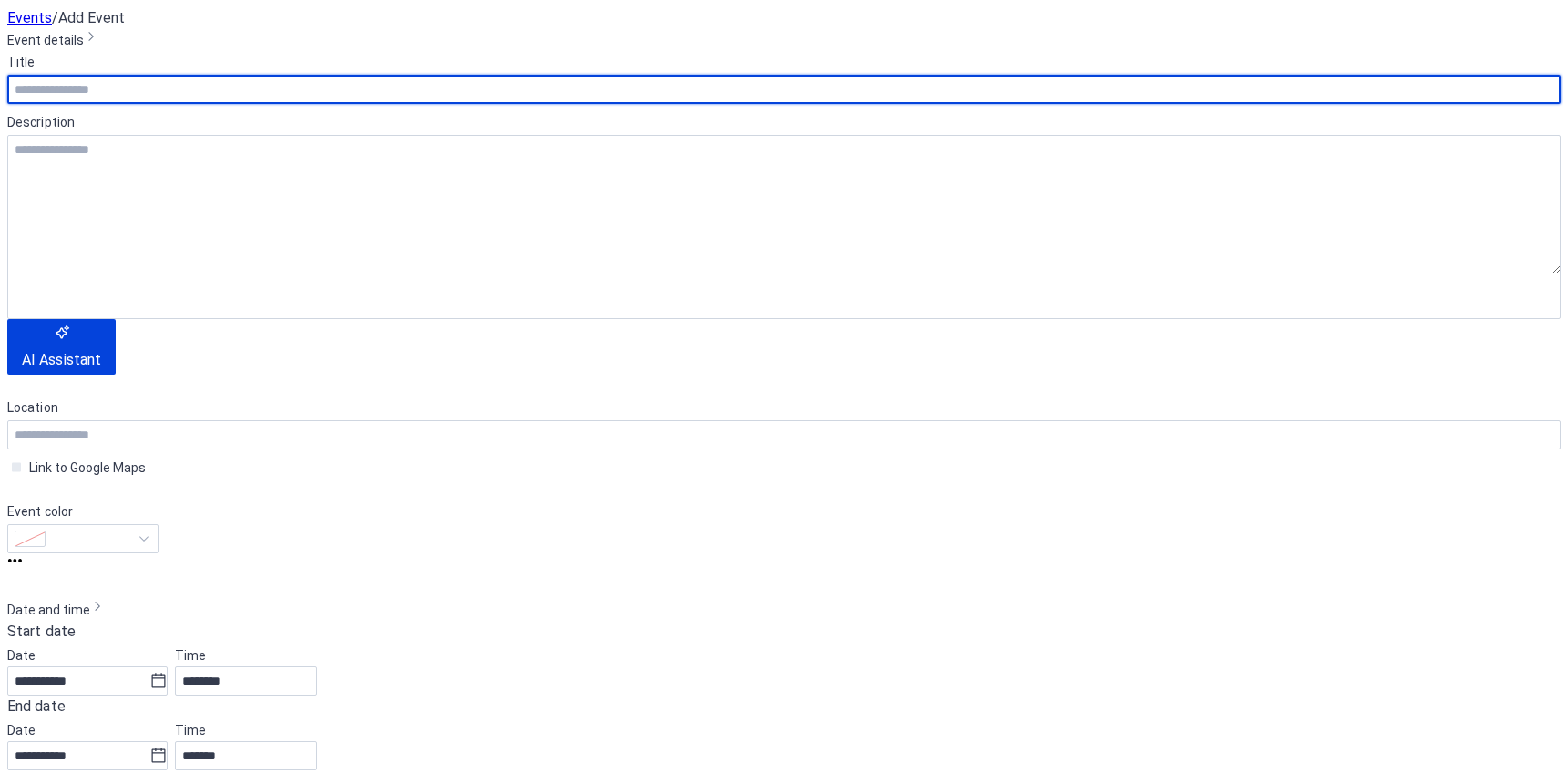 scroll, scrollTop: 0, scrollLeft: 0, axis: both 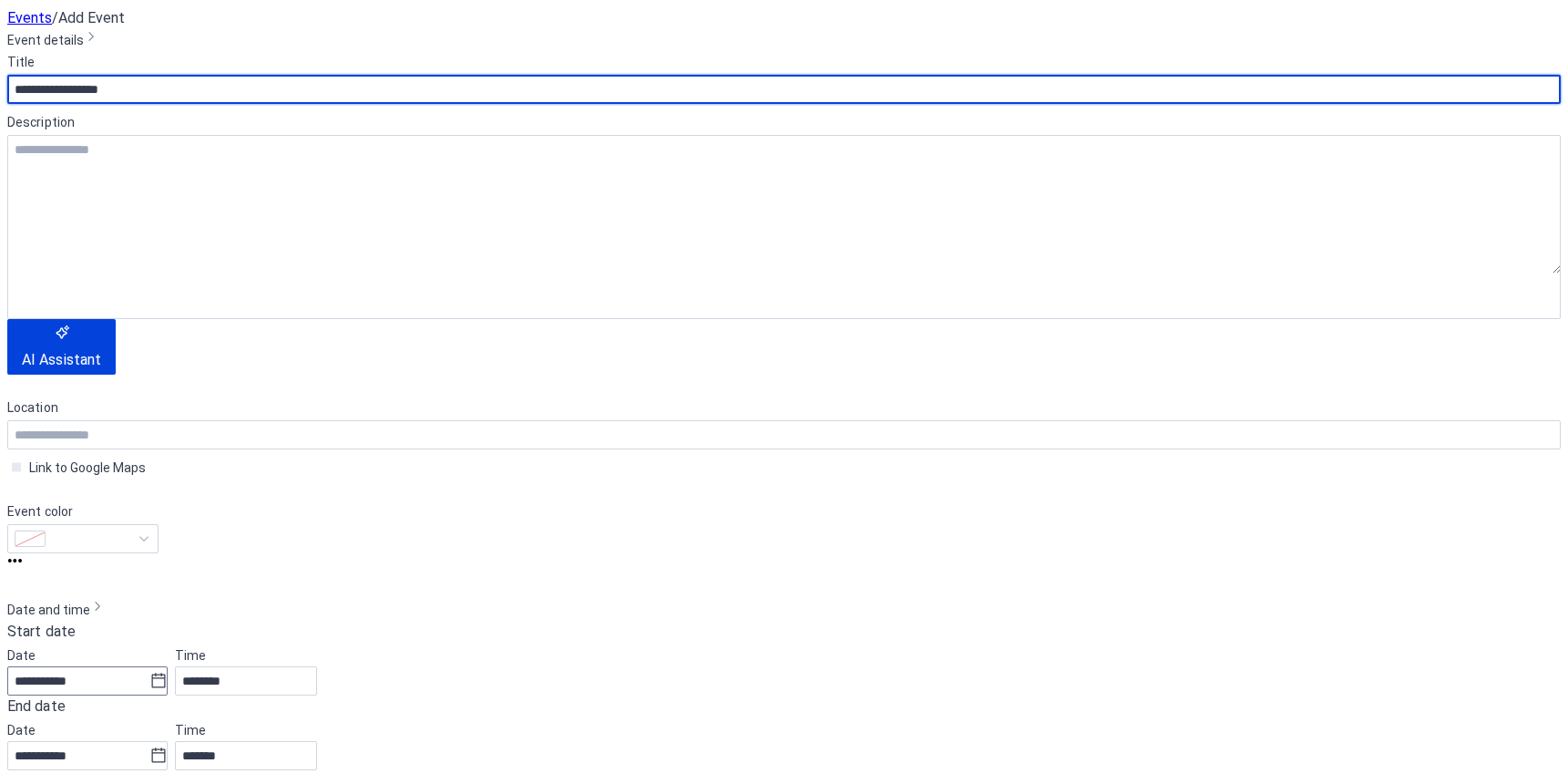 type on "**********" 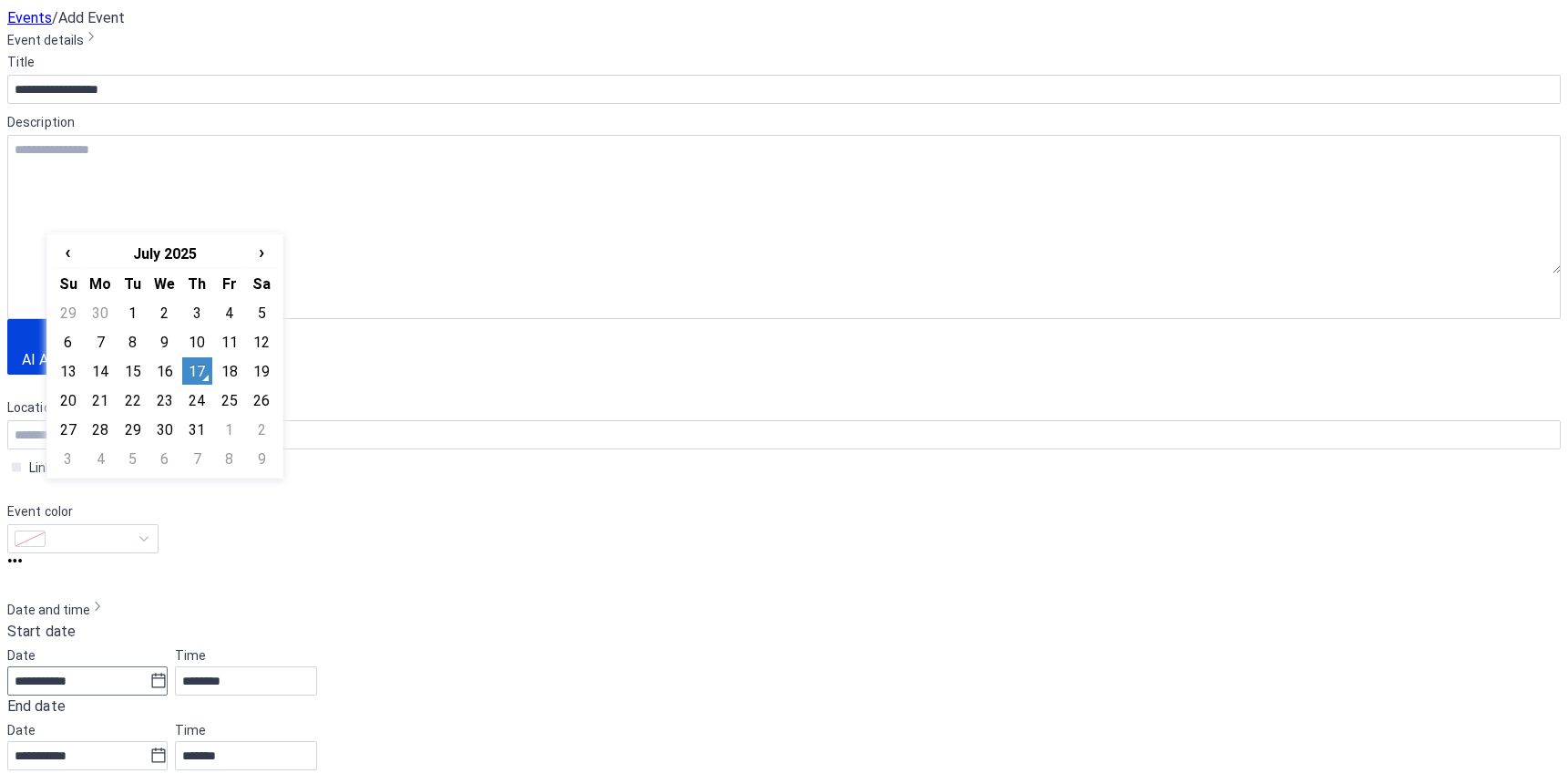 click 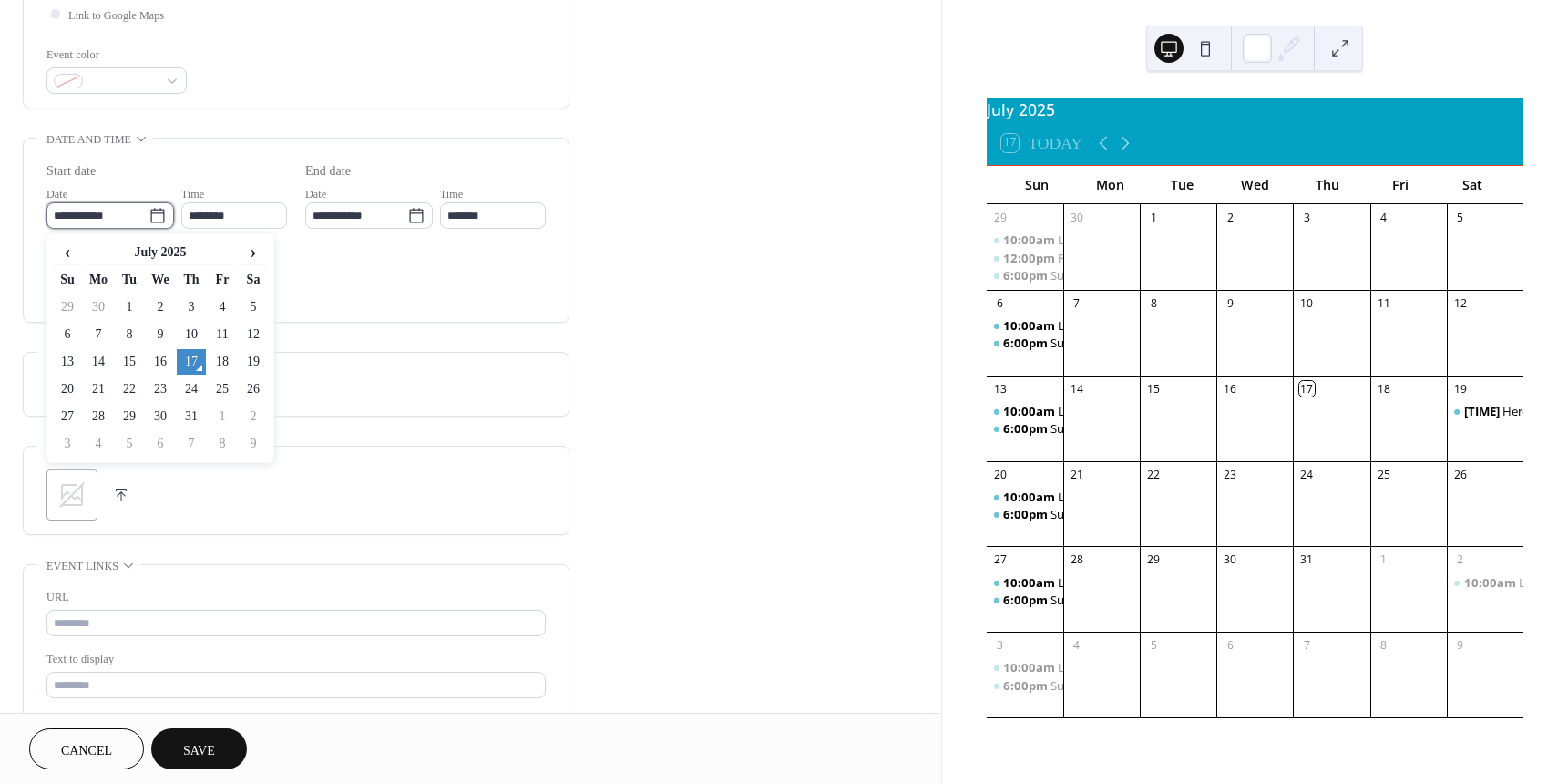 click on "**********" at bounding box center [97, 215] 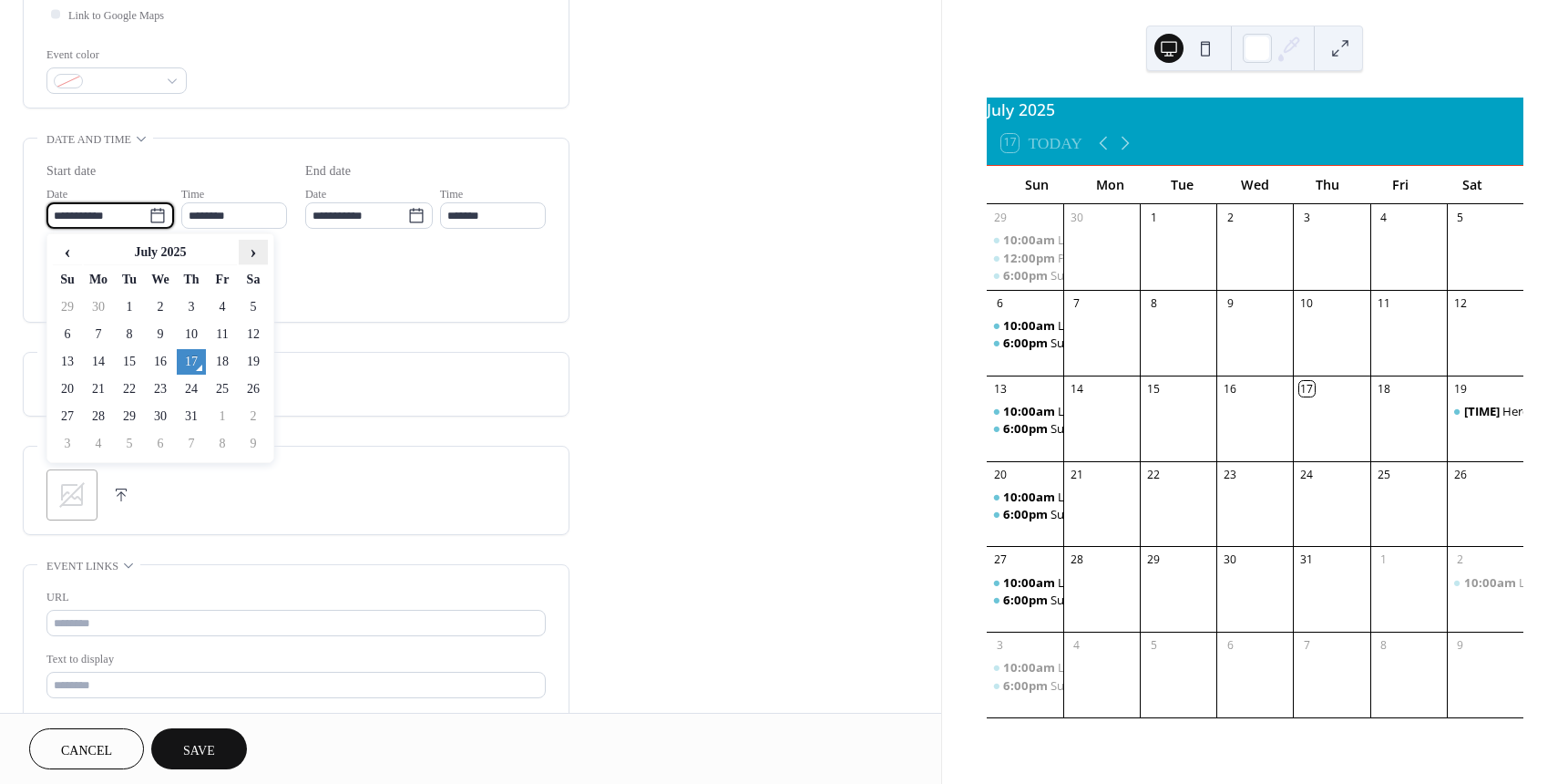 click on "›" at bounding box center [253, 259] 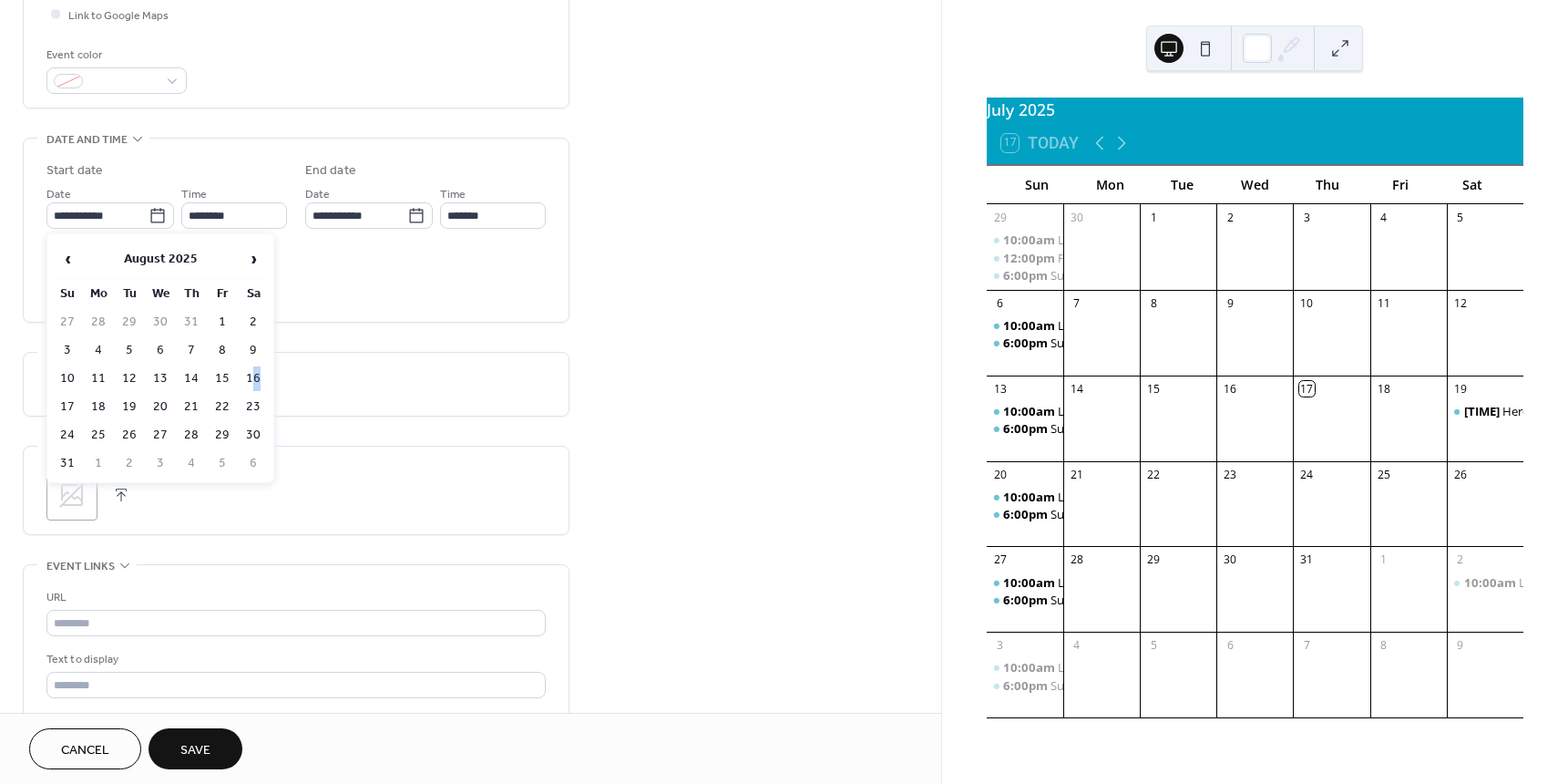 click on "16" at bounding box center (253, 378) 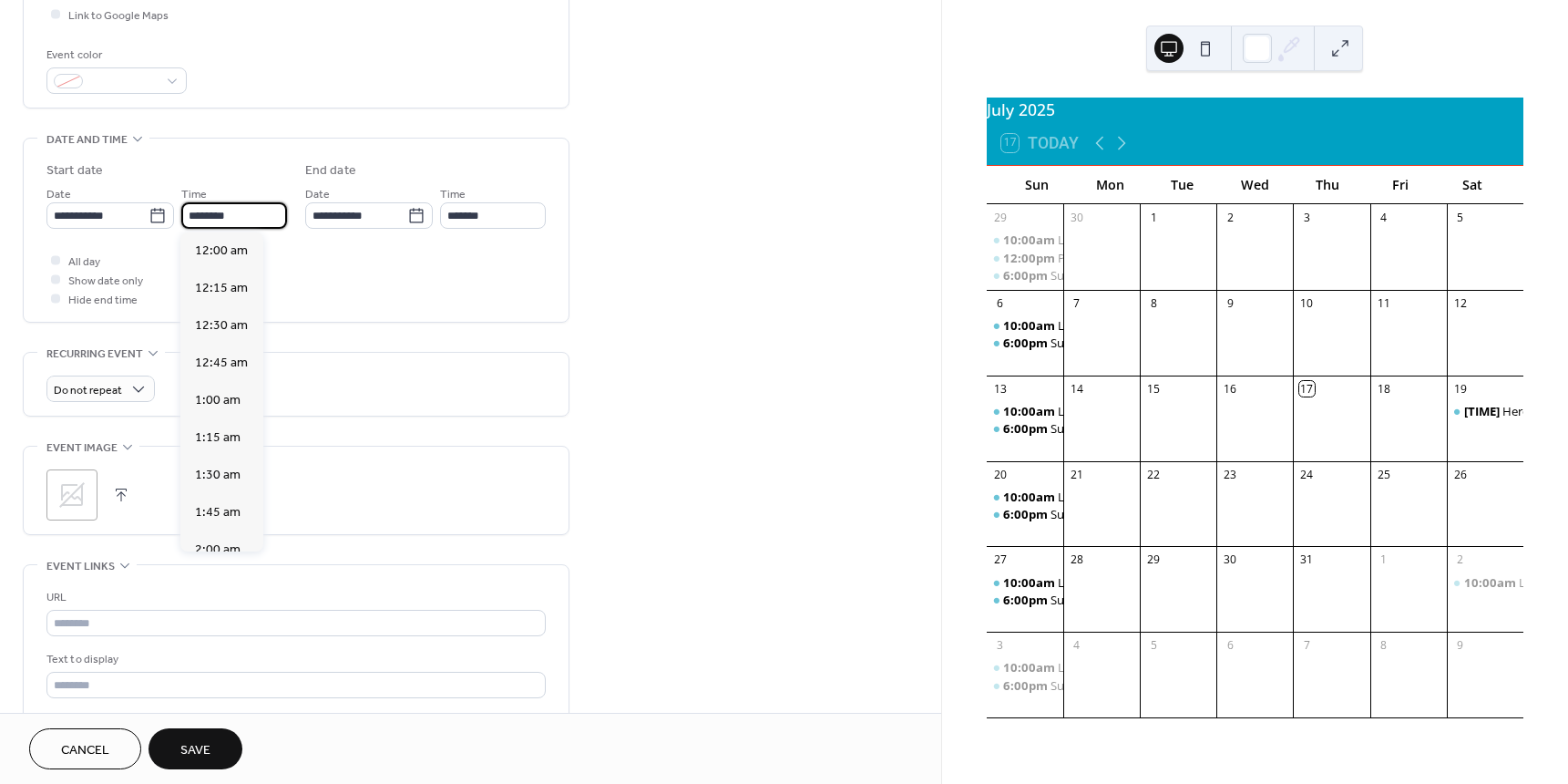 click on "********" at bounding box center [234, 215] 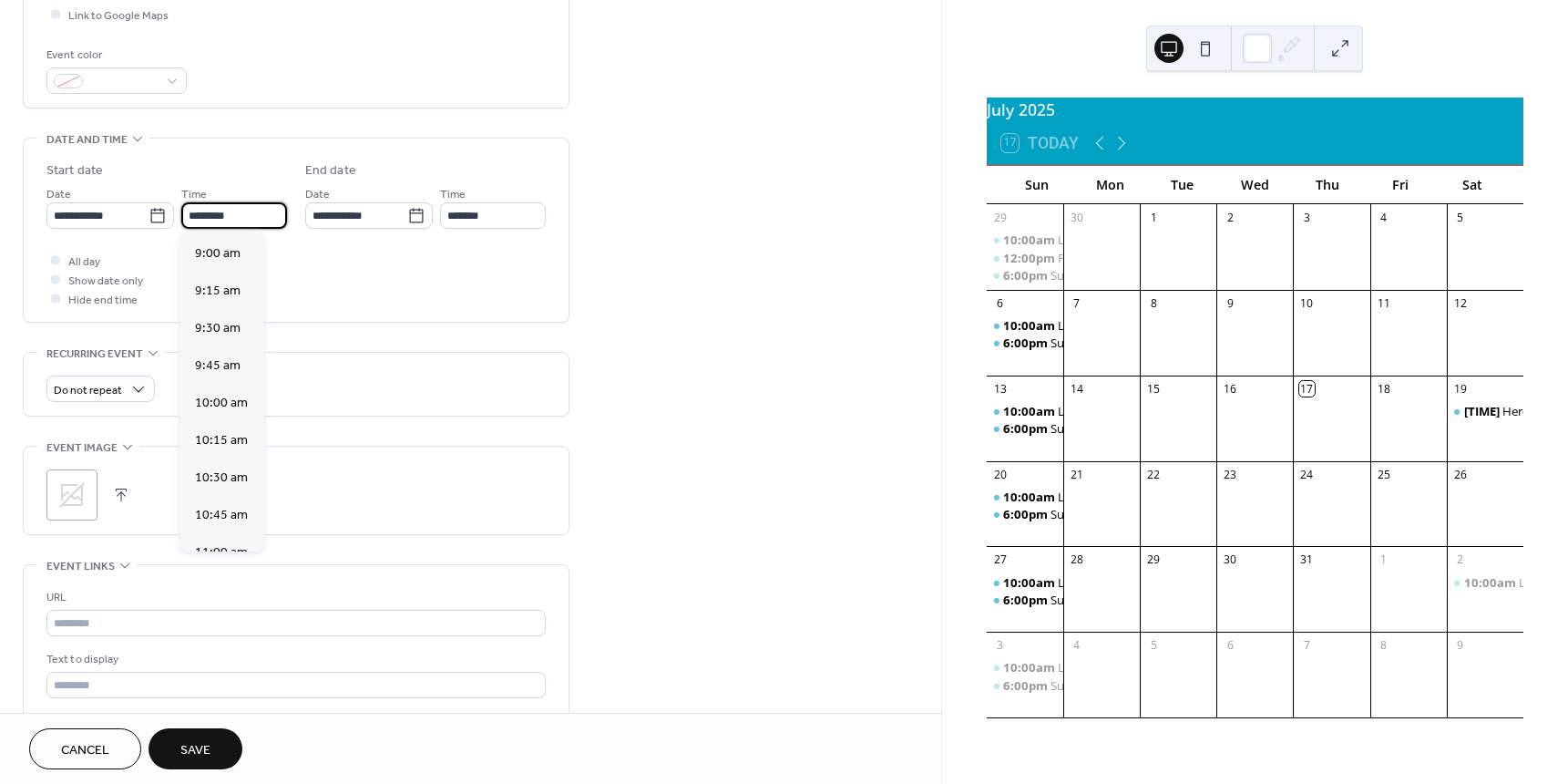 scroll, scrollTop: 1338, scrollLeft: 0, axis: vertical 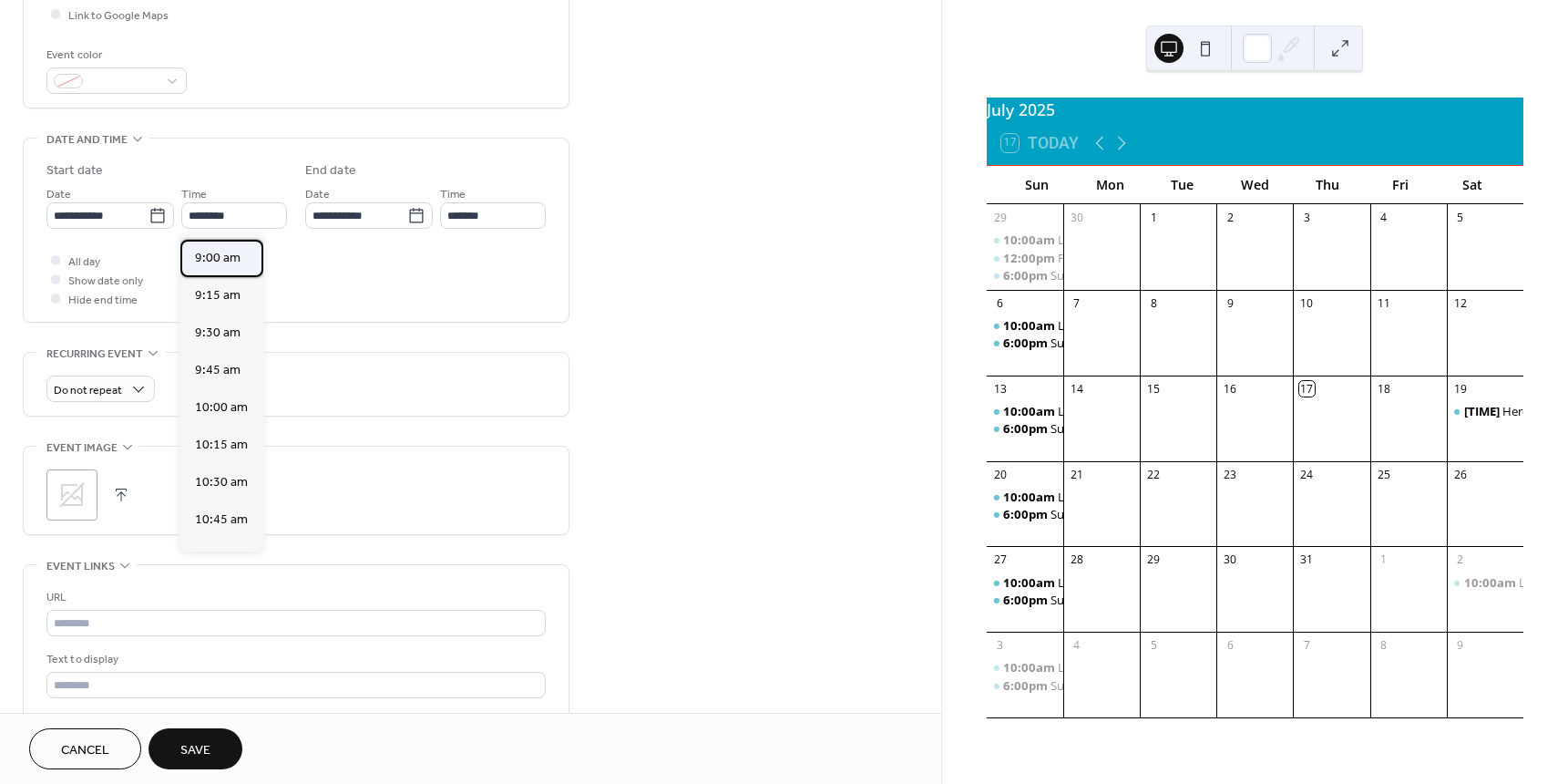 click on "9:00 am" at bounding box center [221, 258] 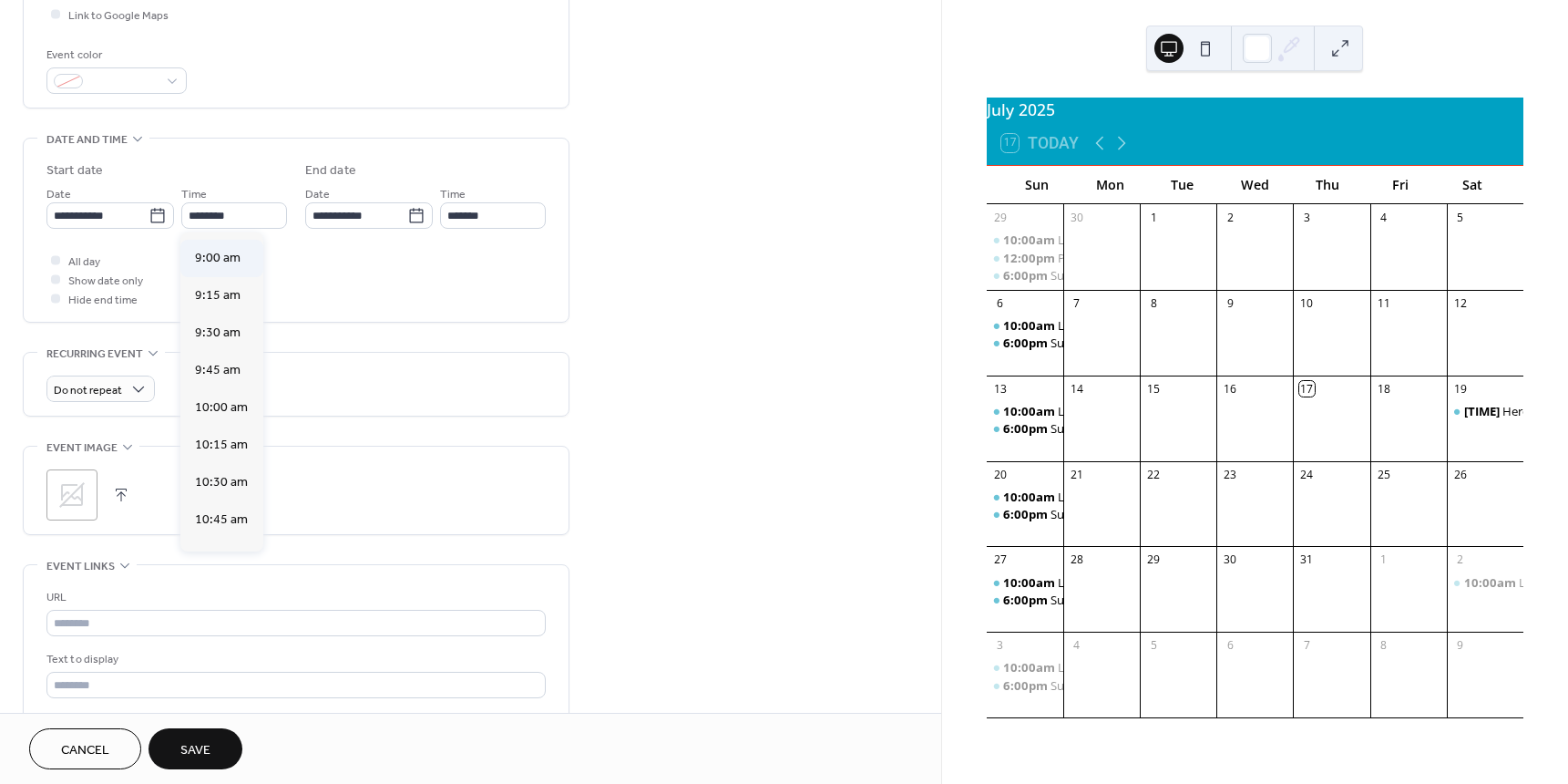 type on "*******" 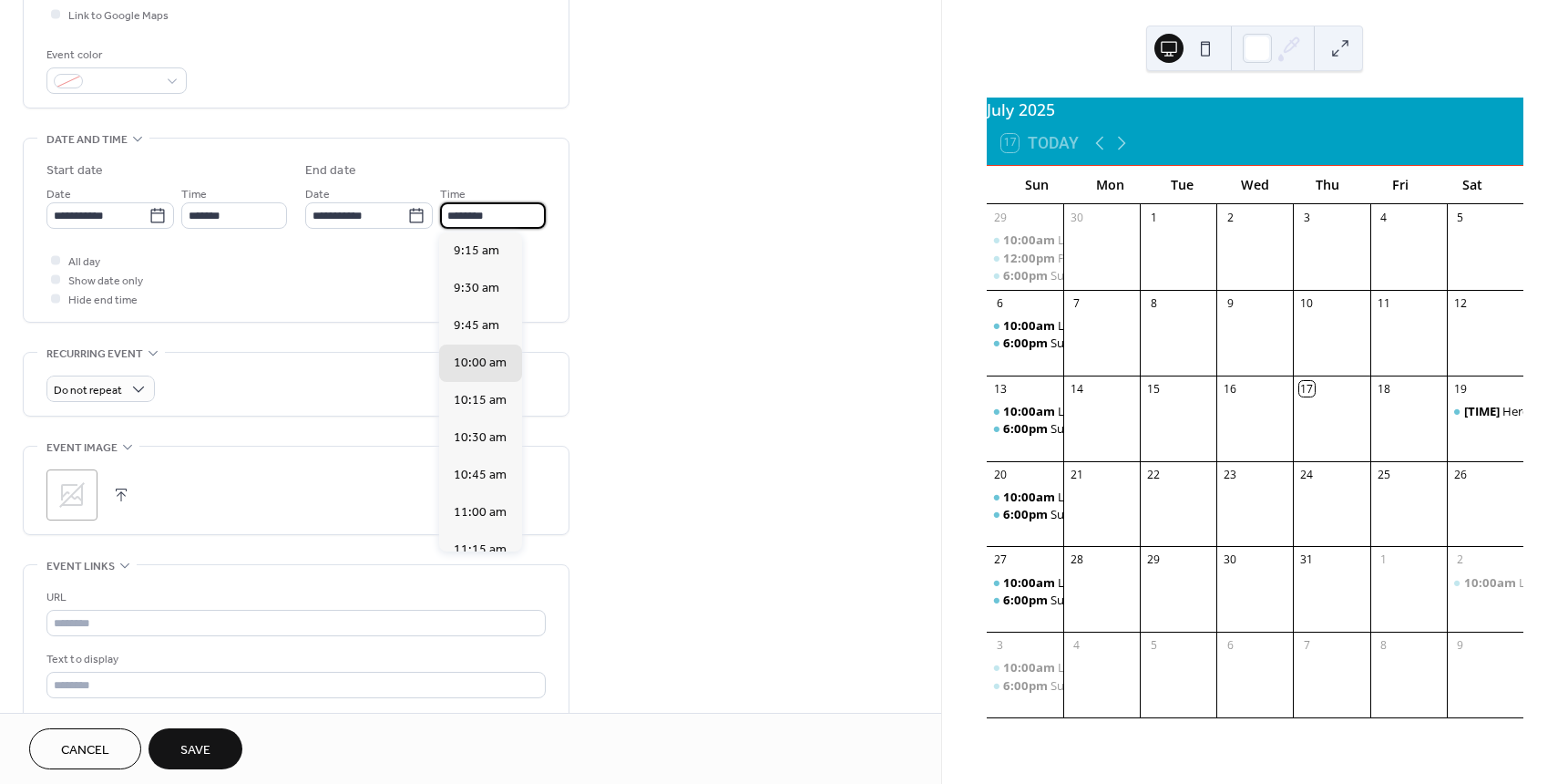 click on "********" at bounding box center [493, 215] 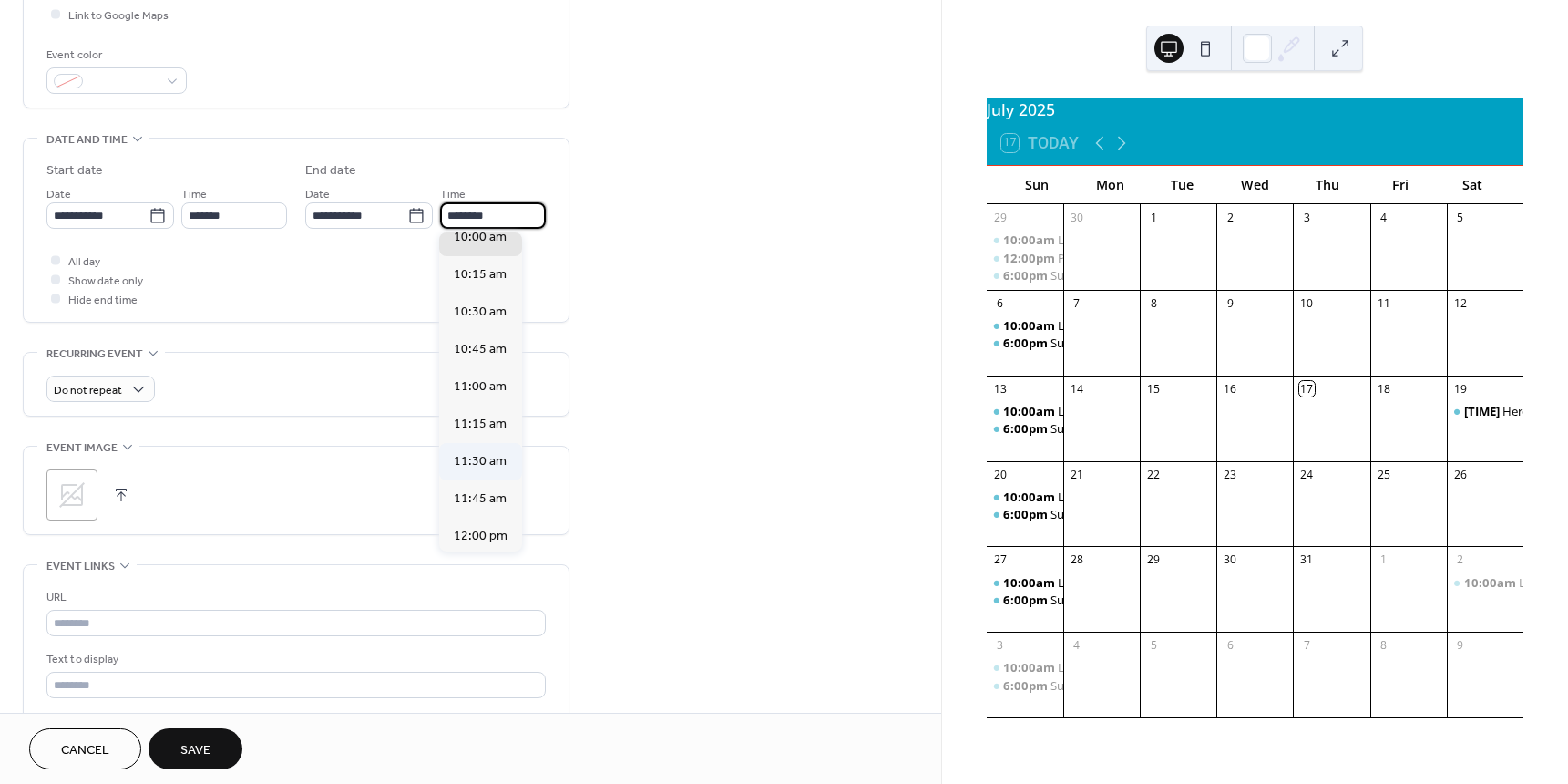 scroll, scrollTop: 182, scrollLeft: 0, axis: vertical 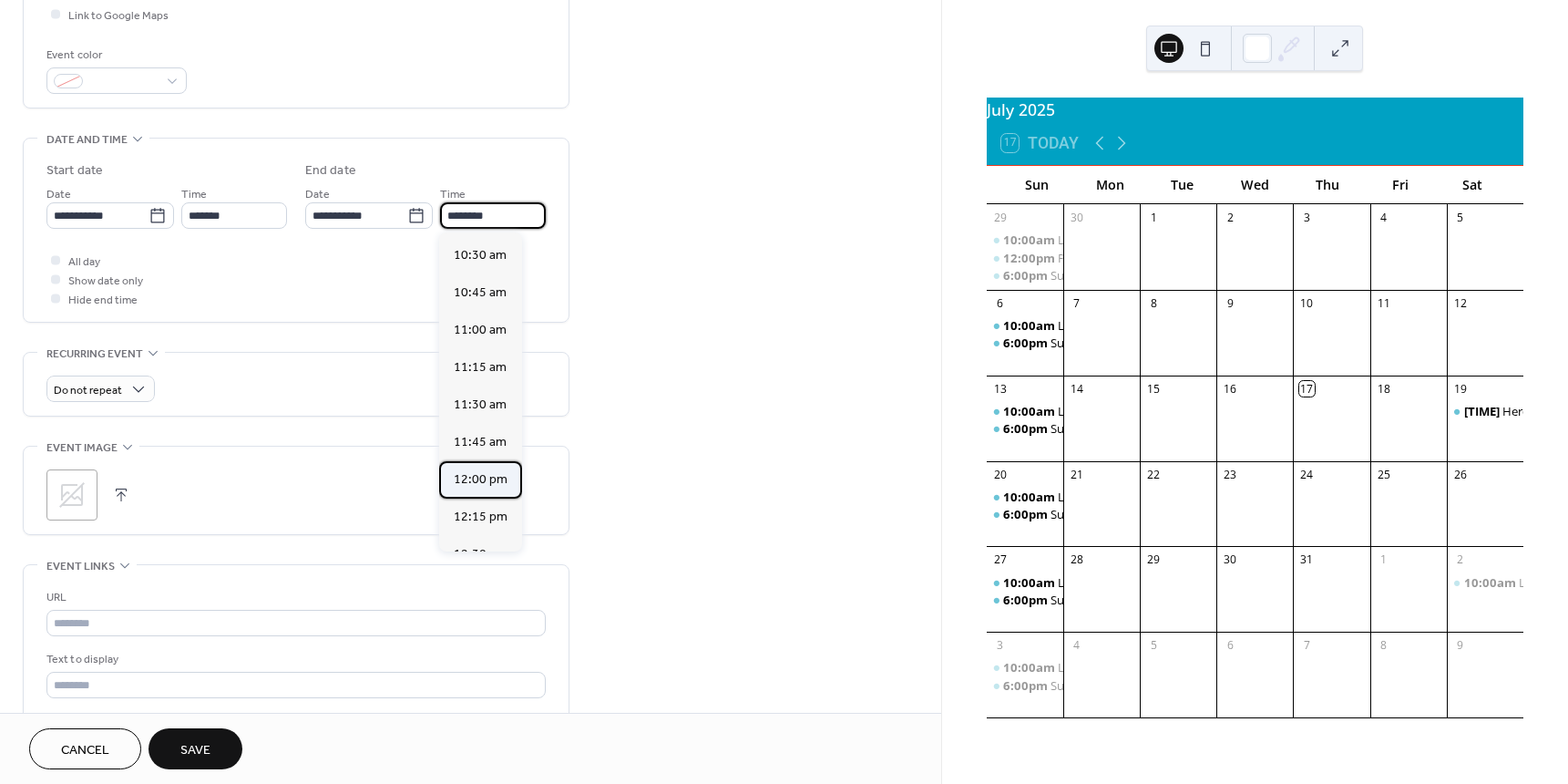 click on "12:00 pm" at bounding box center (480, 480) 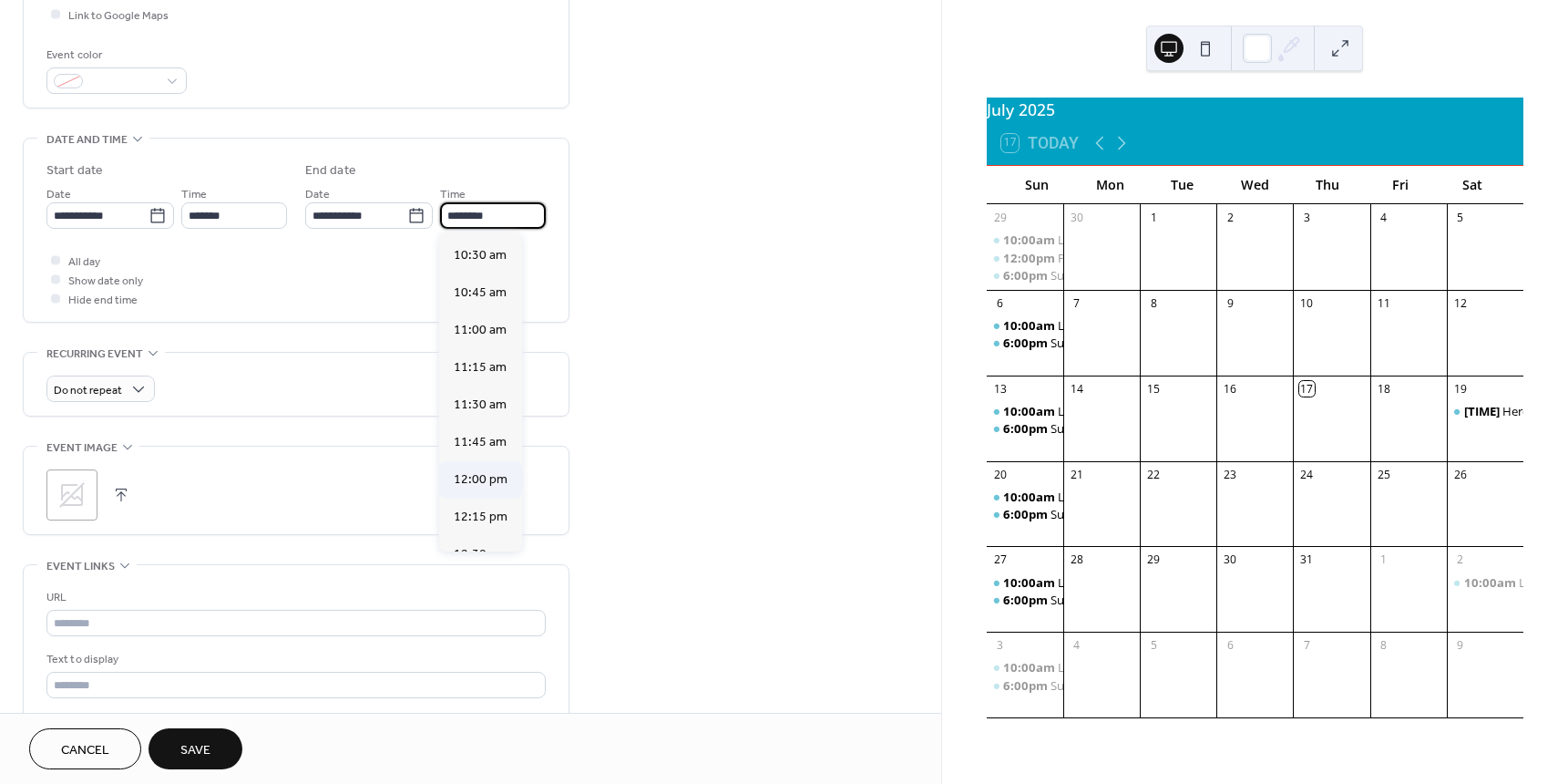 type on "********" 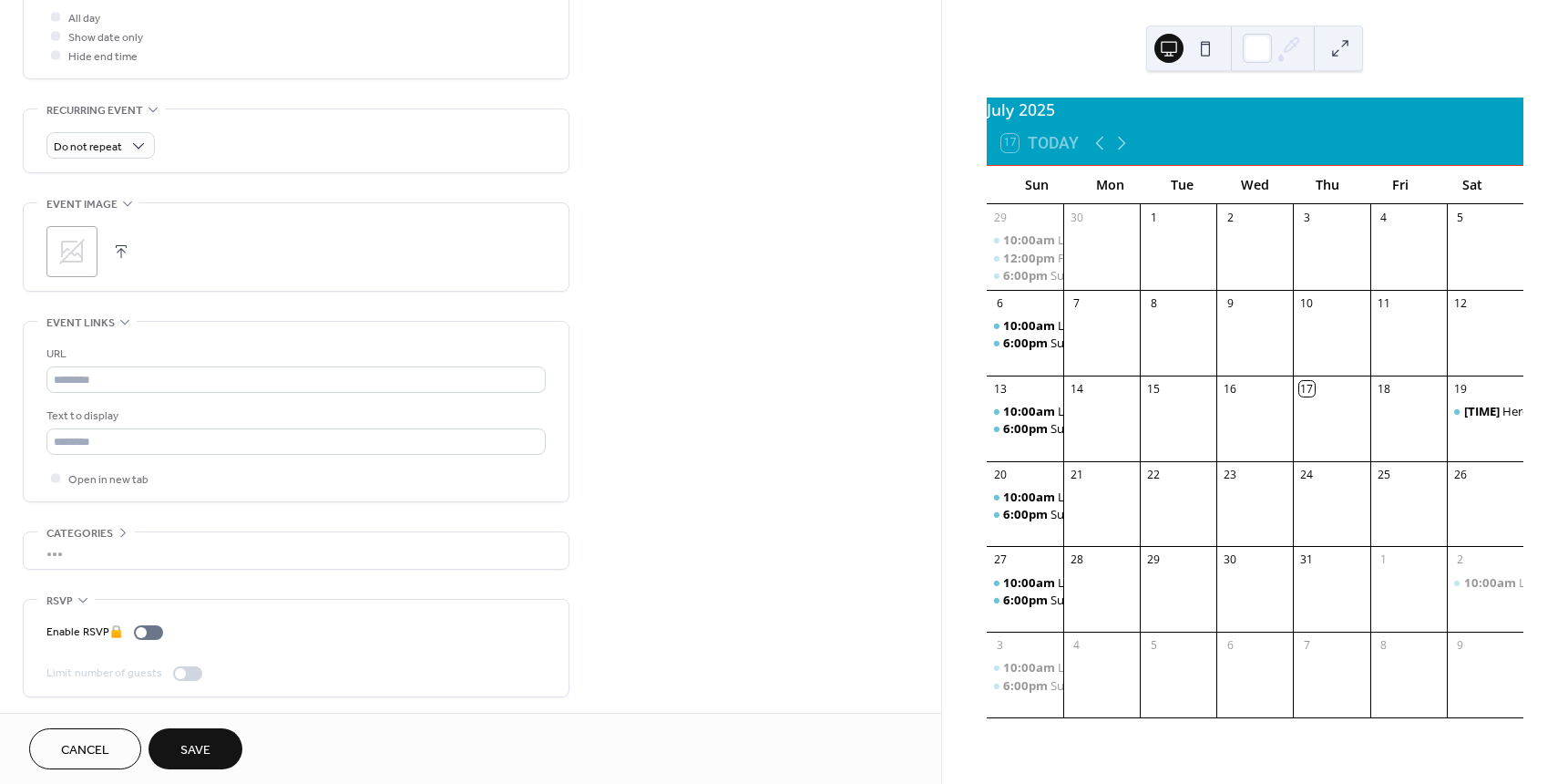 scroll, scrollTop: 702, scrollLeft: 0, axis: vertical 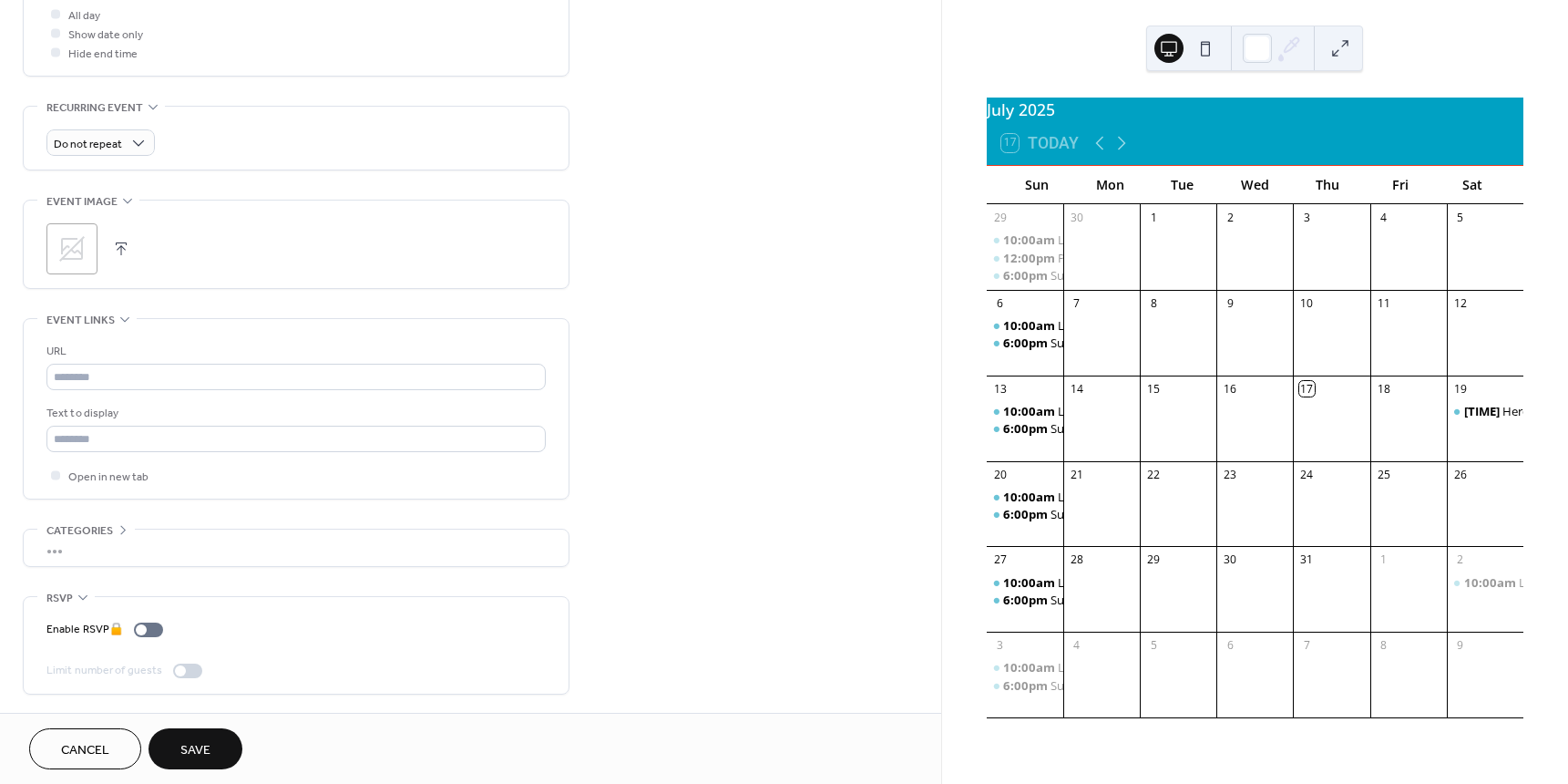 click on "Save" at bounding box center (195, 750) 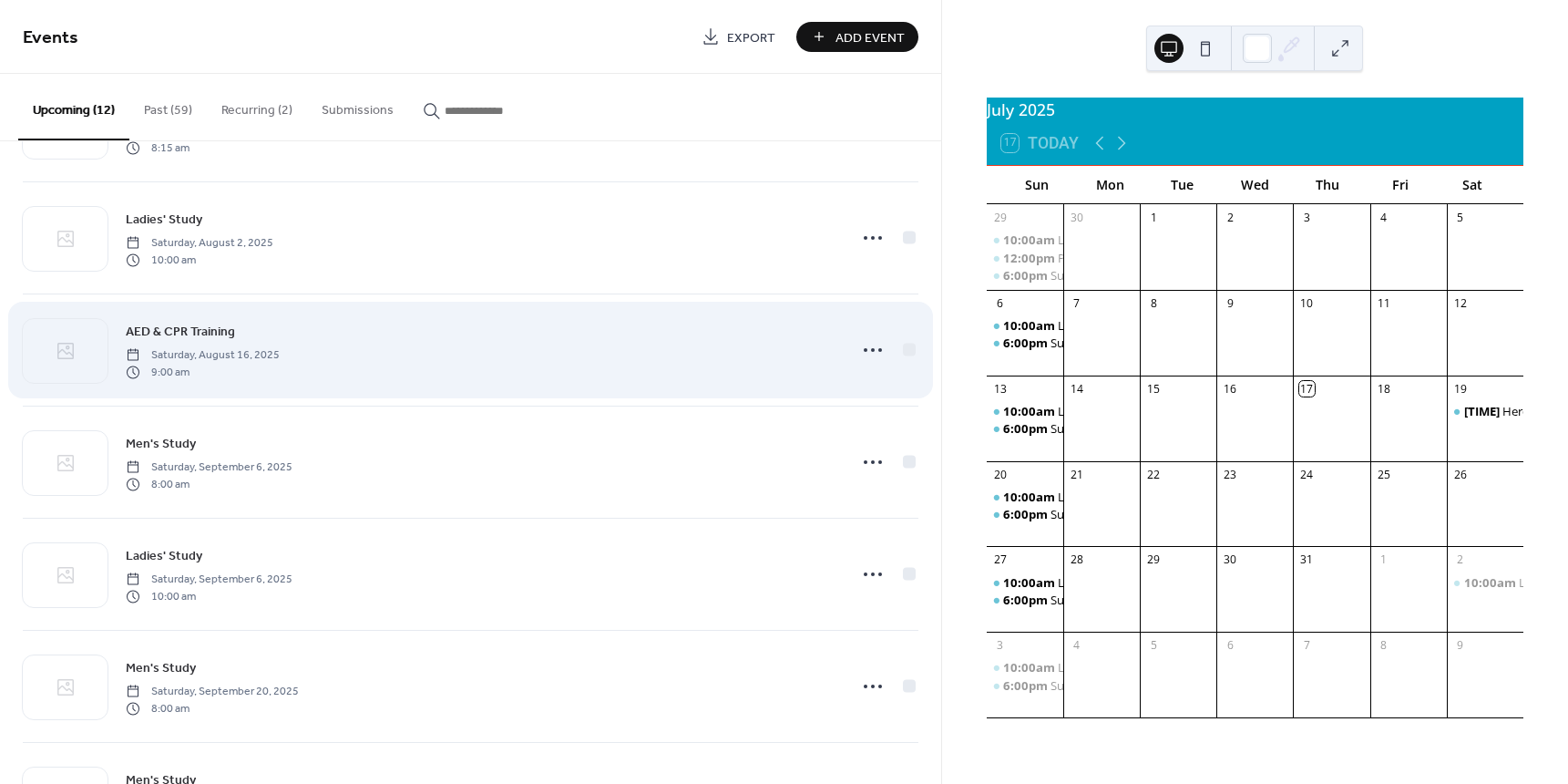 scroll, scrollTop: 0, scrollLeft: 0, axis: both 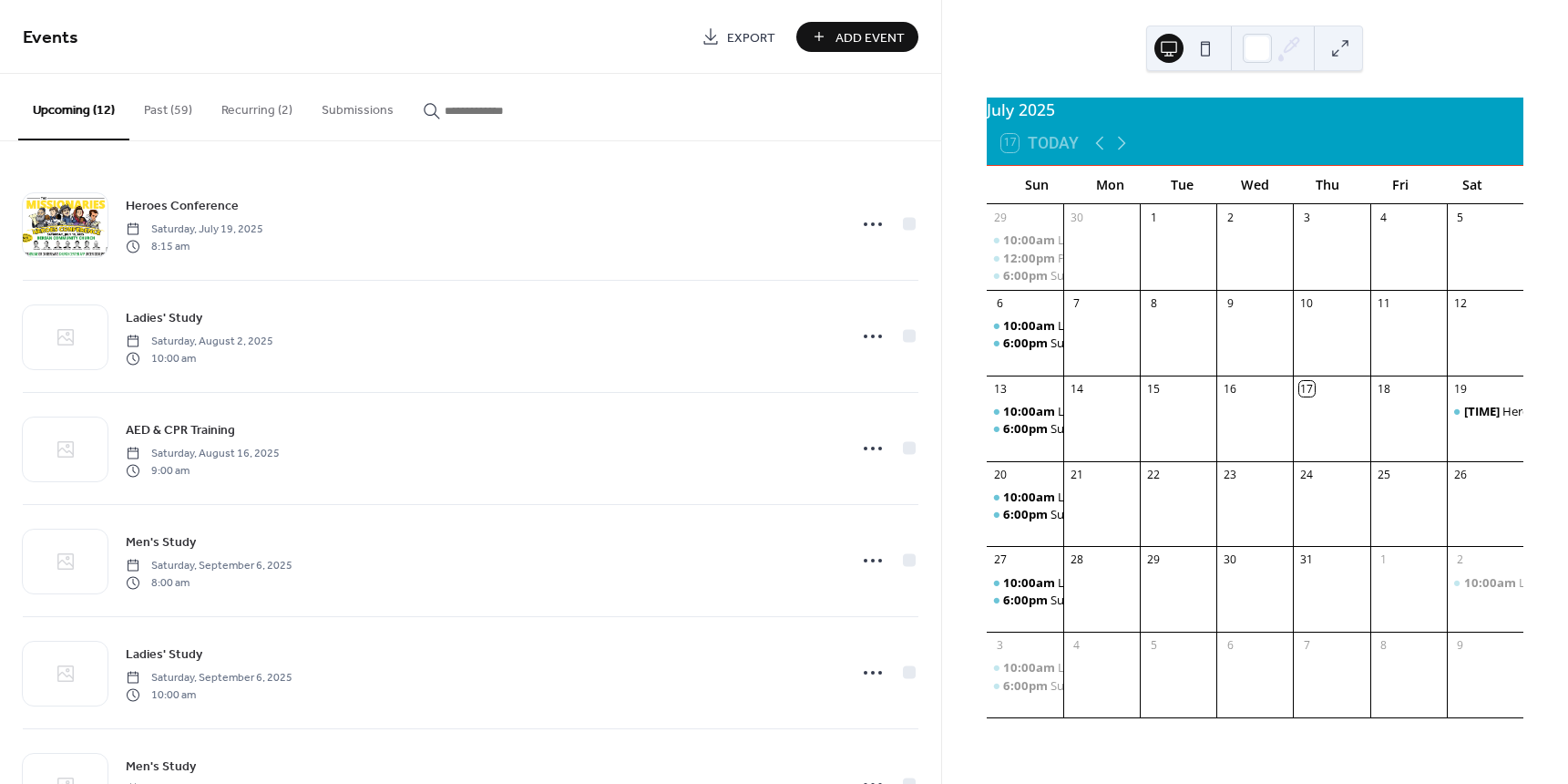 click on "Add Event" at bounding box center (870, 37) 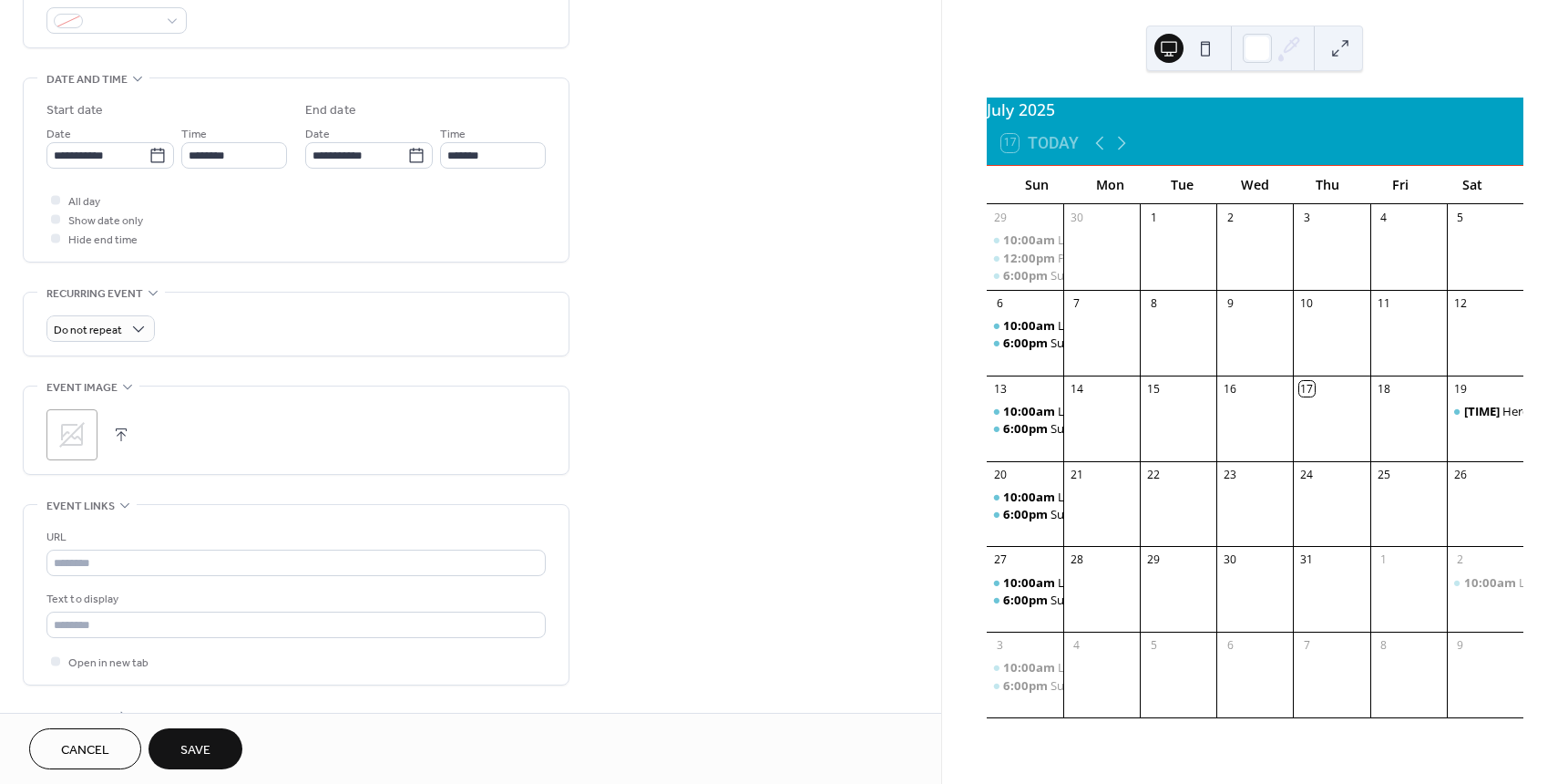 scroll, scrollTop: 428, scrollLeft: 0, axis: vertical 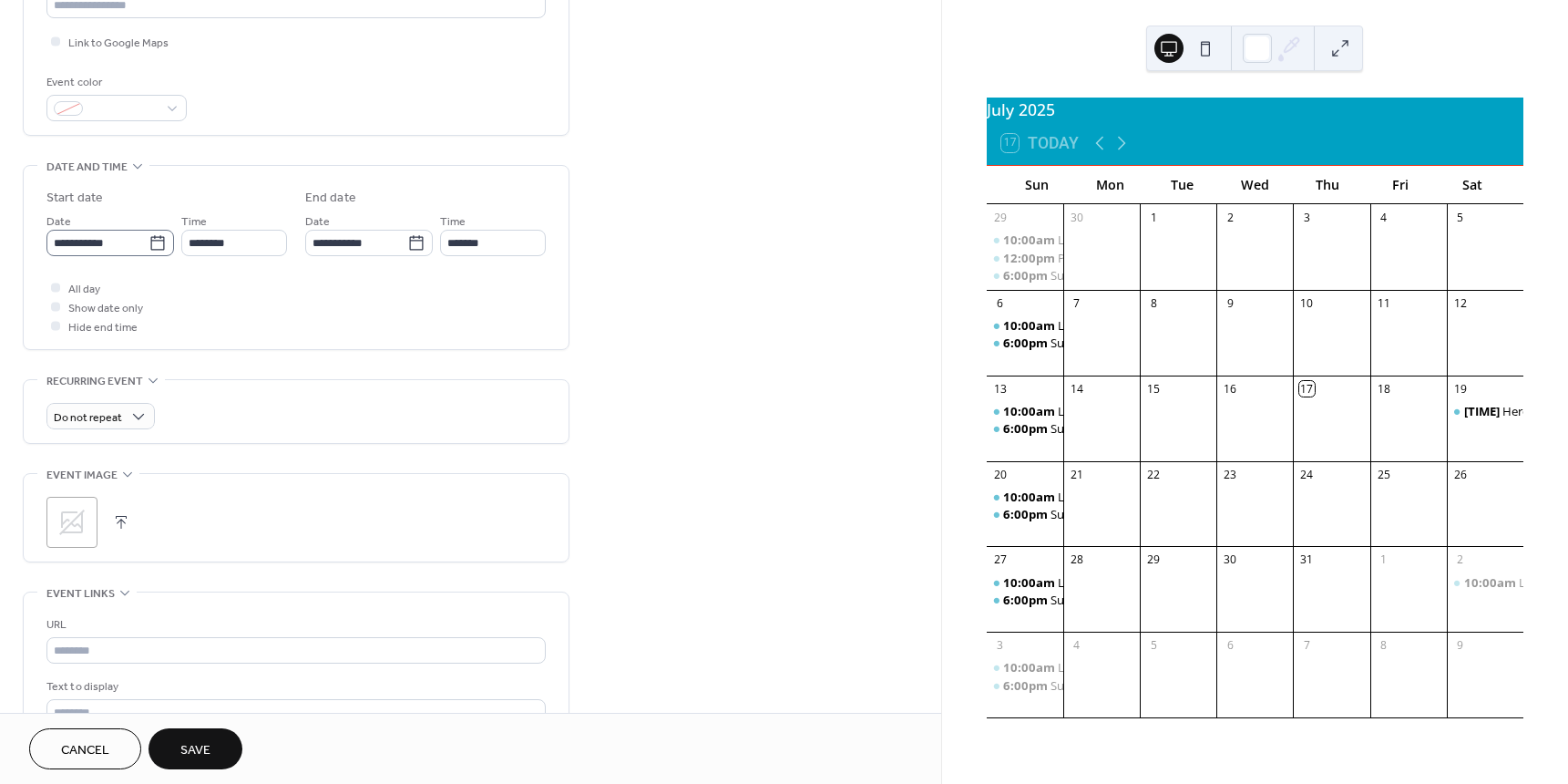 type on "**********" 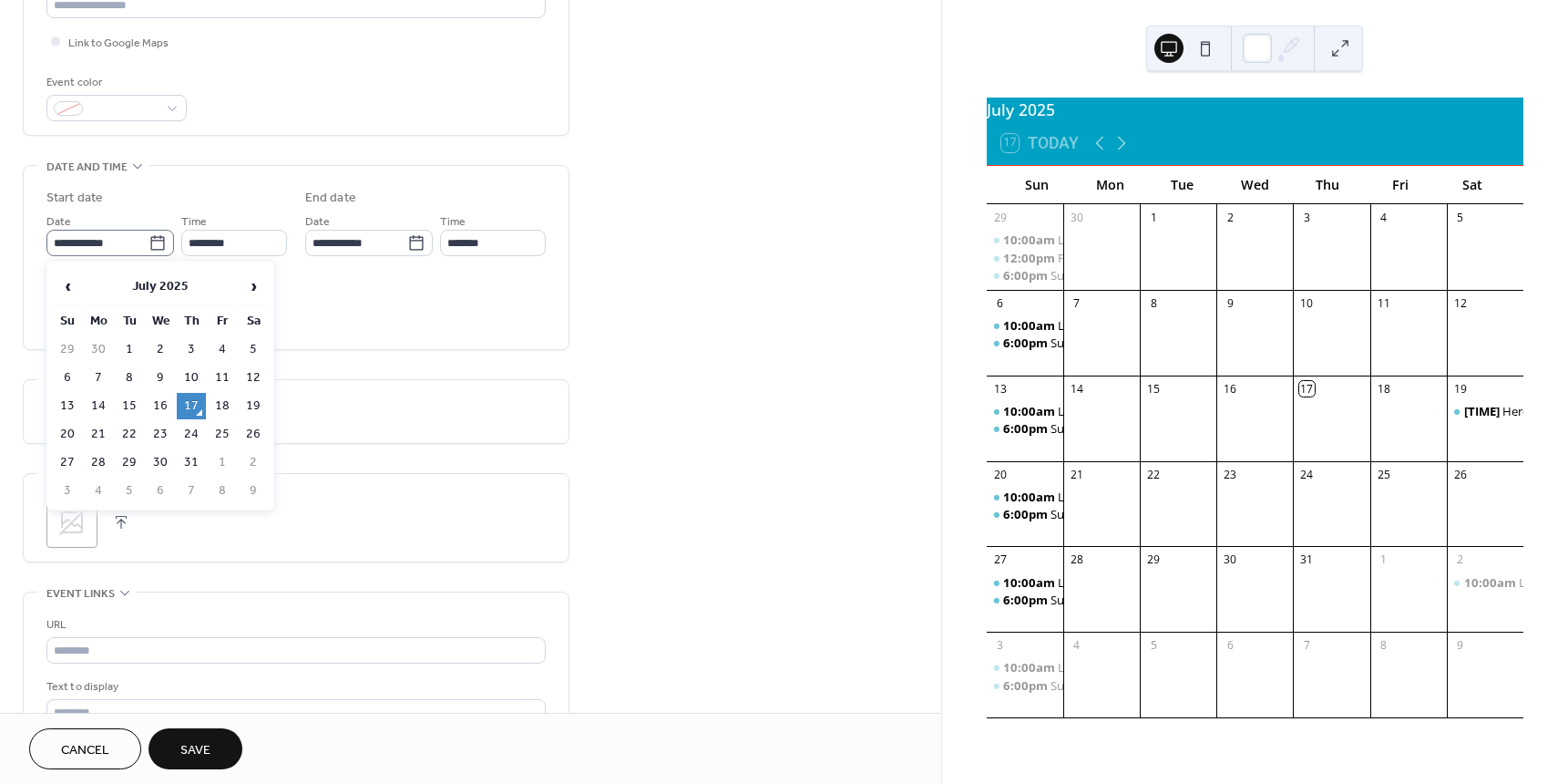 click 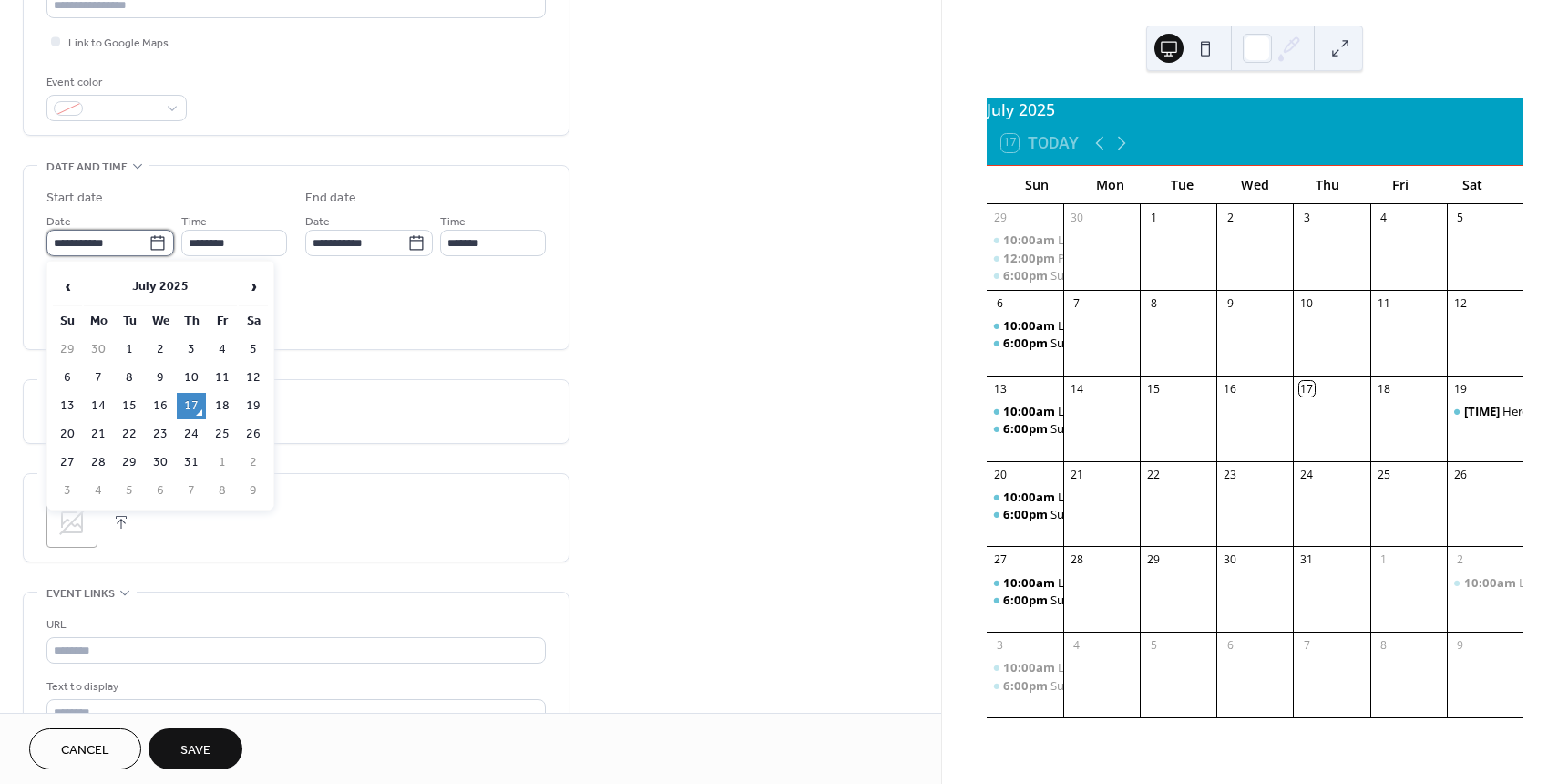 click on "**********" at bounding box center (97, 242) 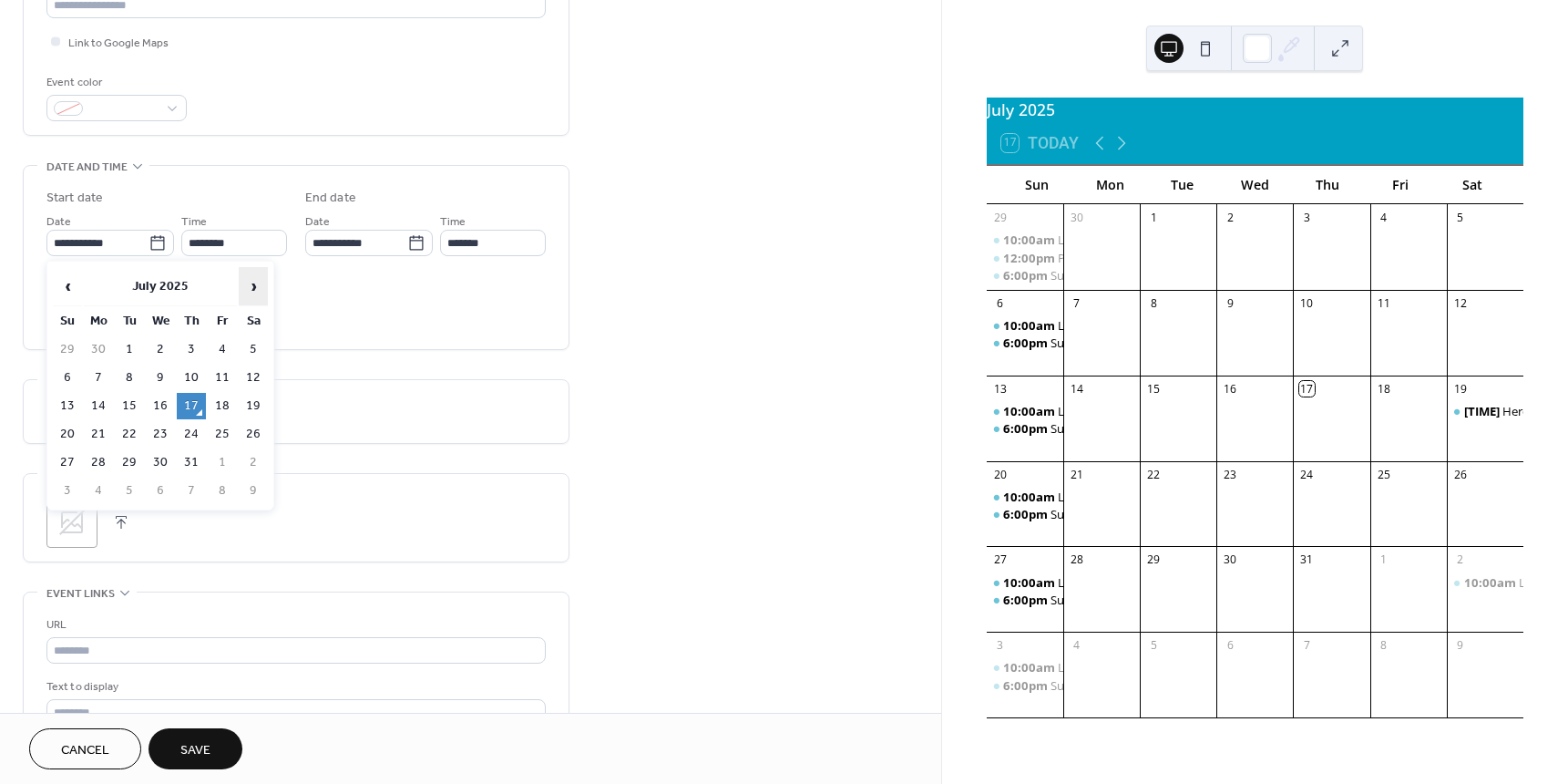 click on "›" at bounding box center (253, 286) 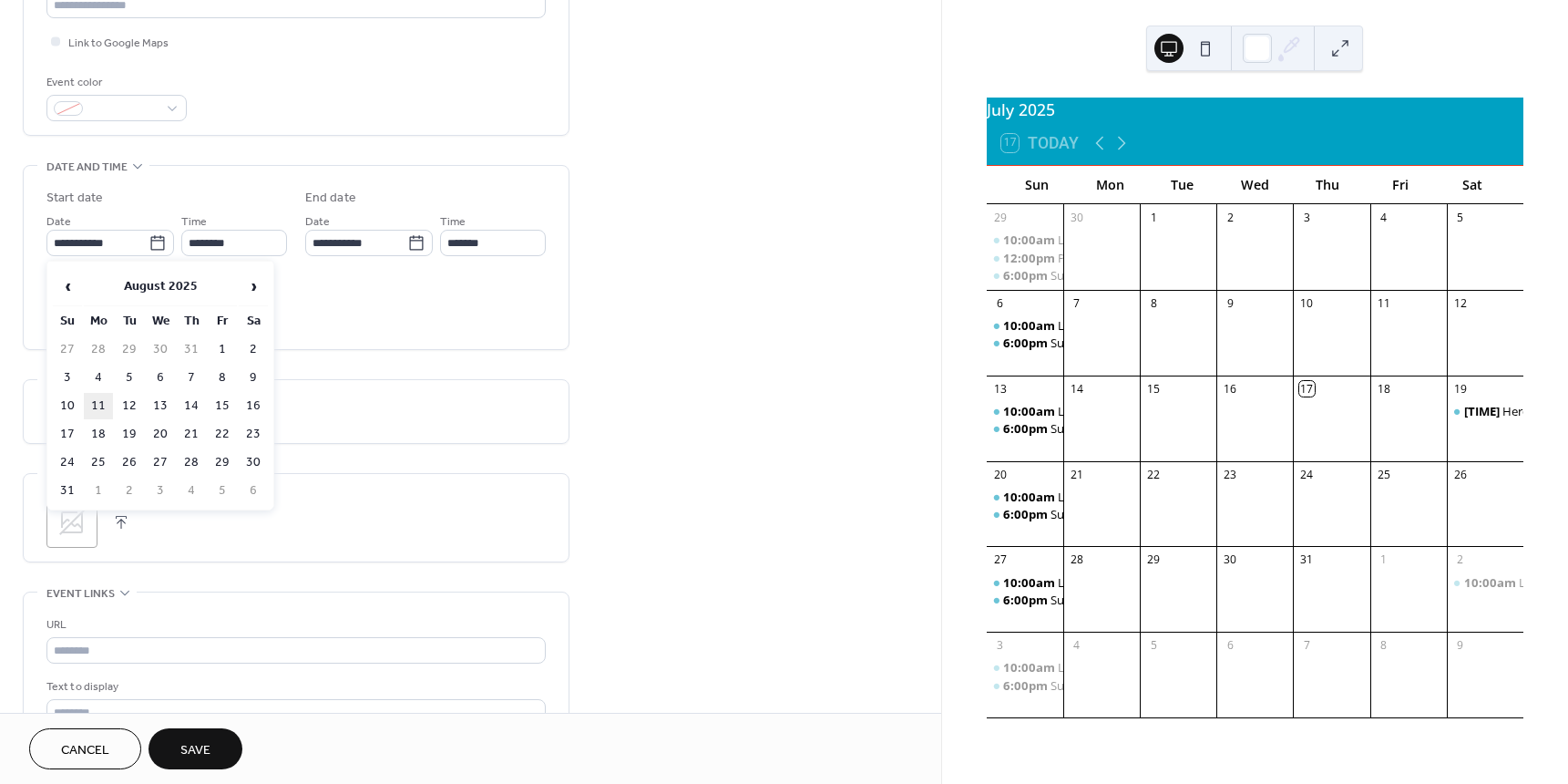 click on "11" at bounding box center [98, 406] 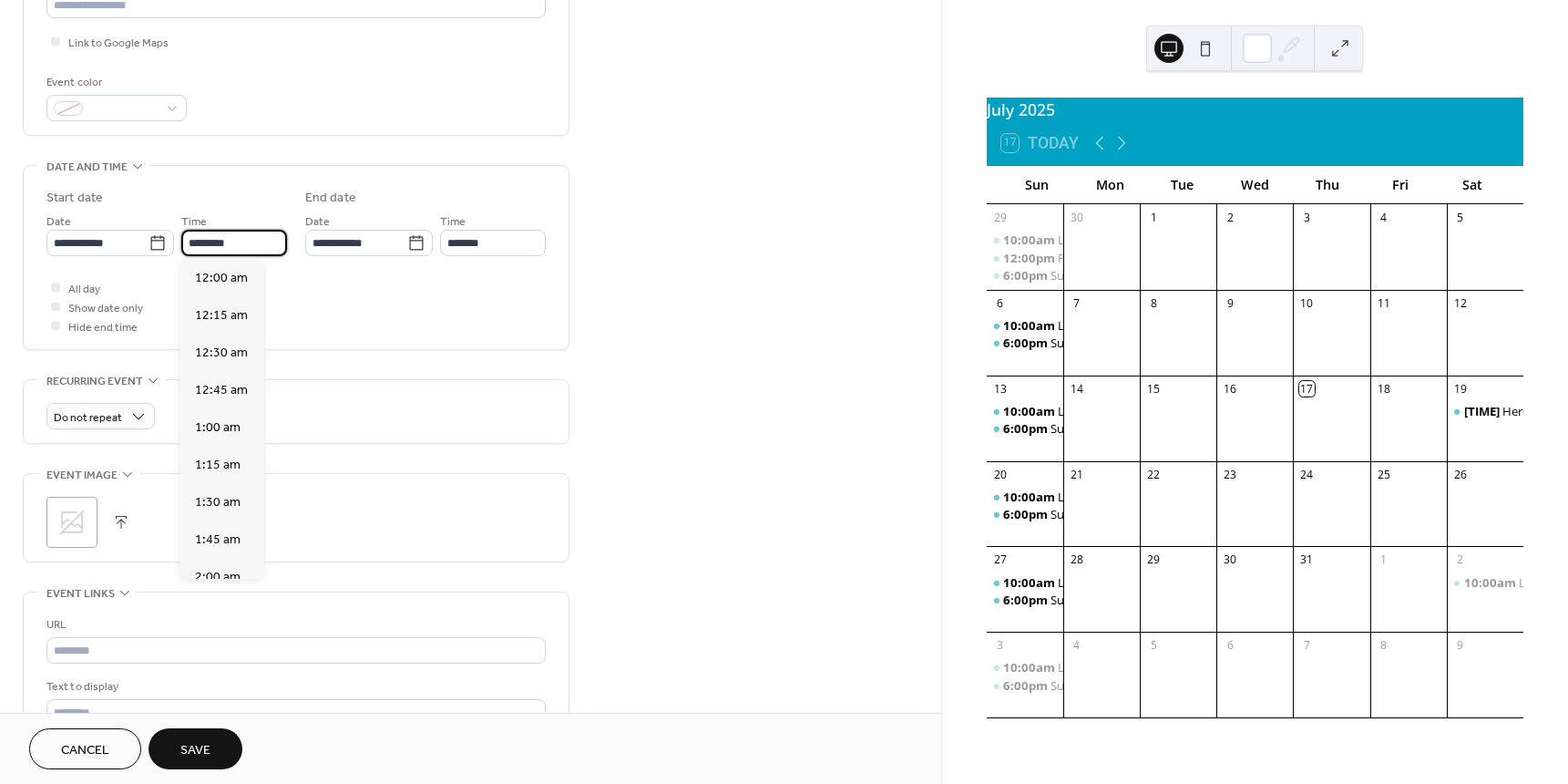 click on "********" at bounding box center (234, 242) 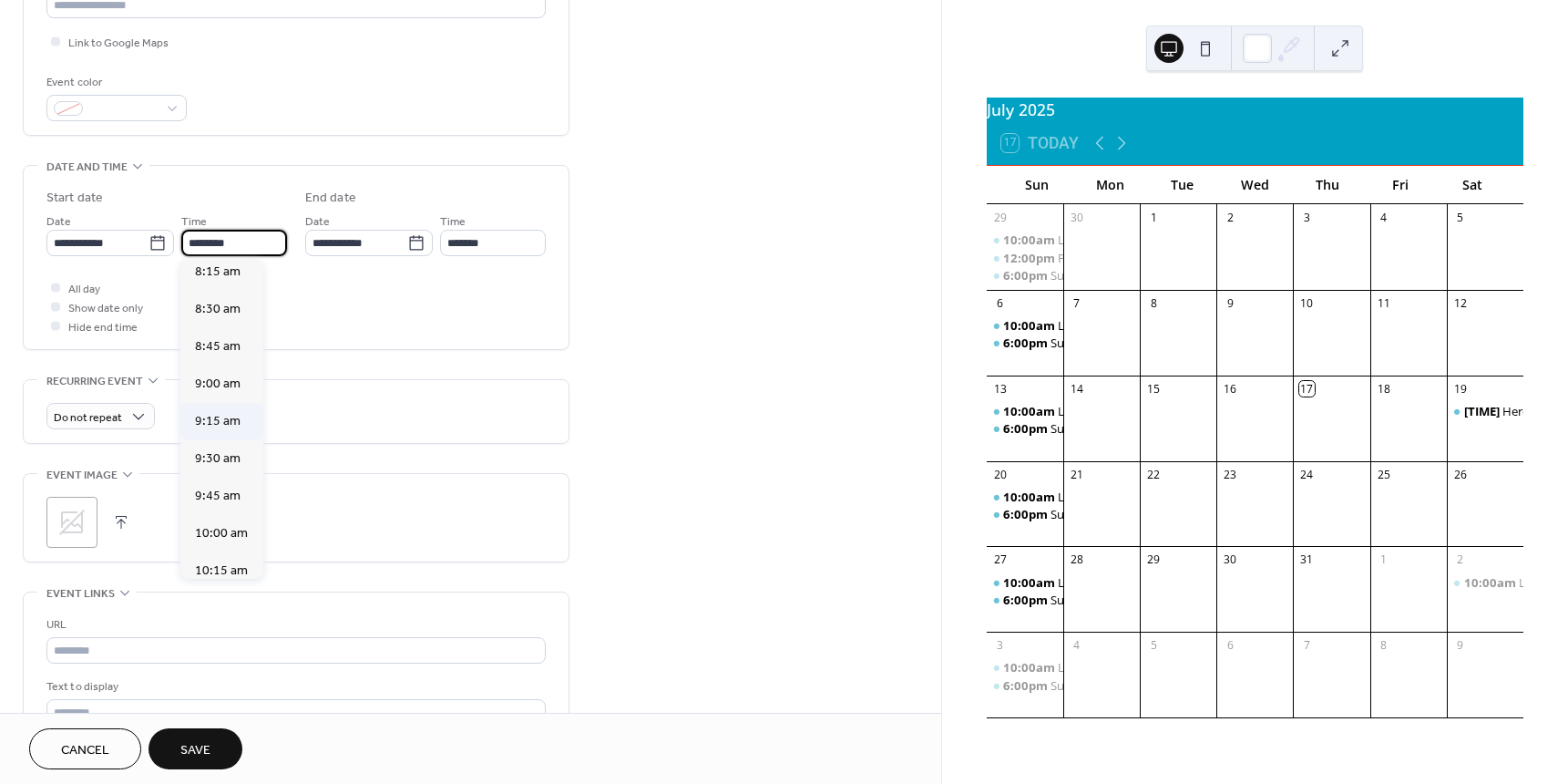 scroll, scrollTop: 1247, scrollLeft: 0, axis: vertical 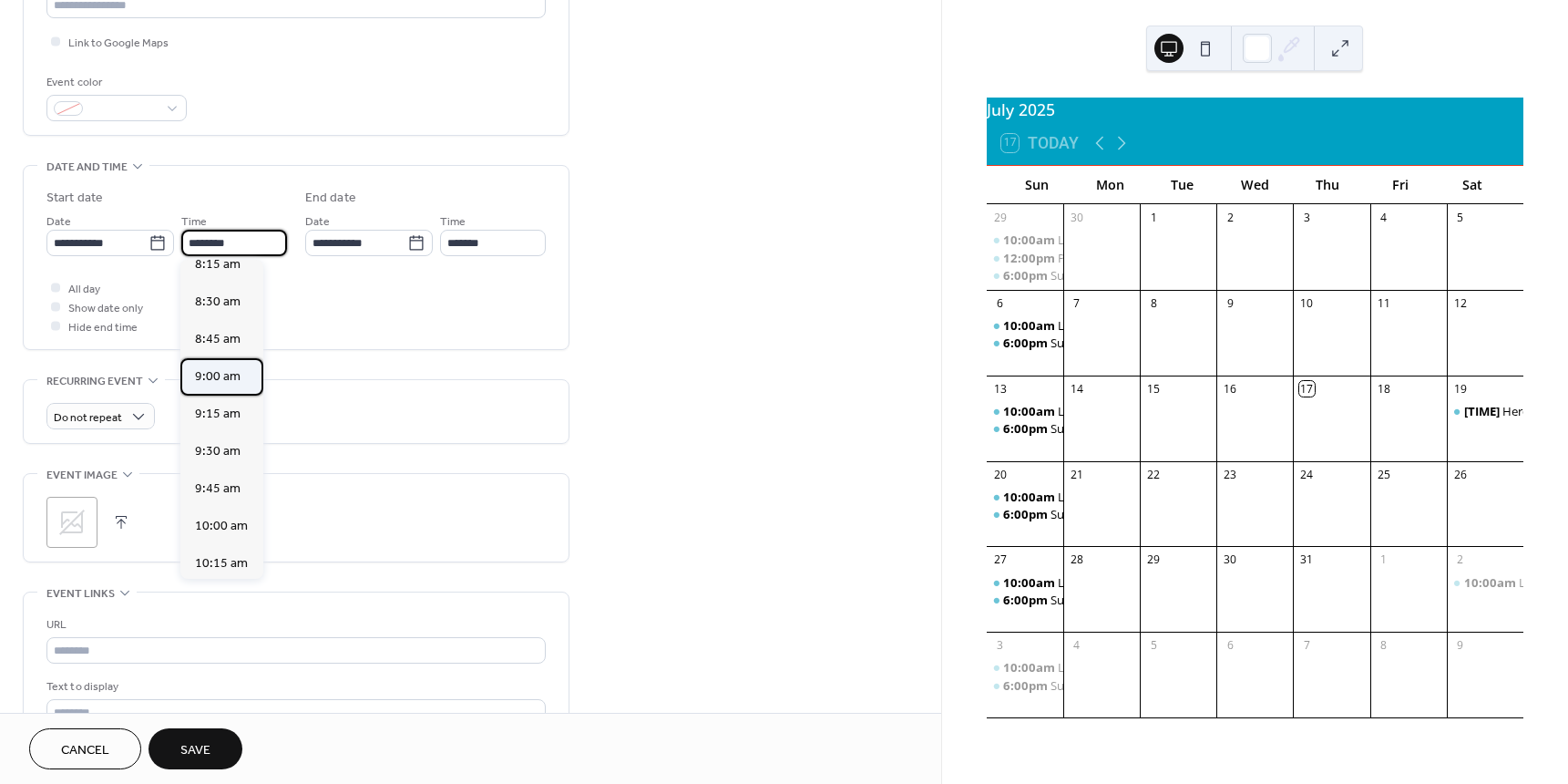 click on "9:00 am" at bounding box center [218, 377] 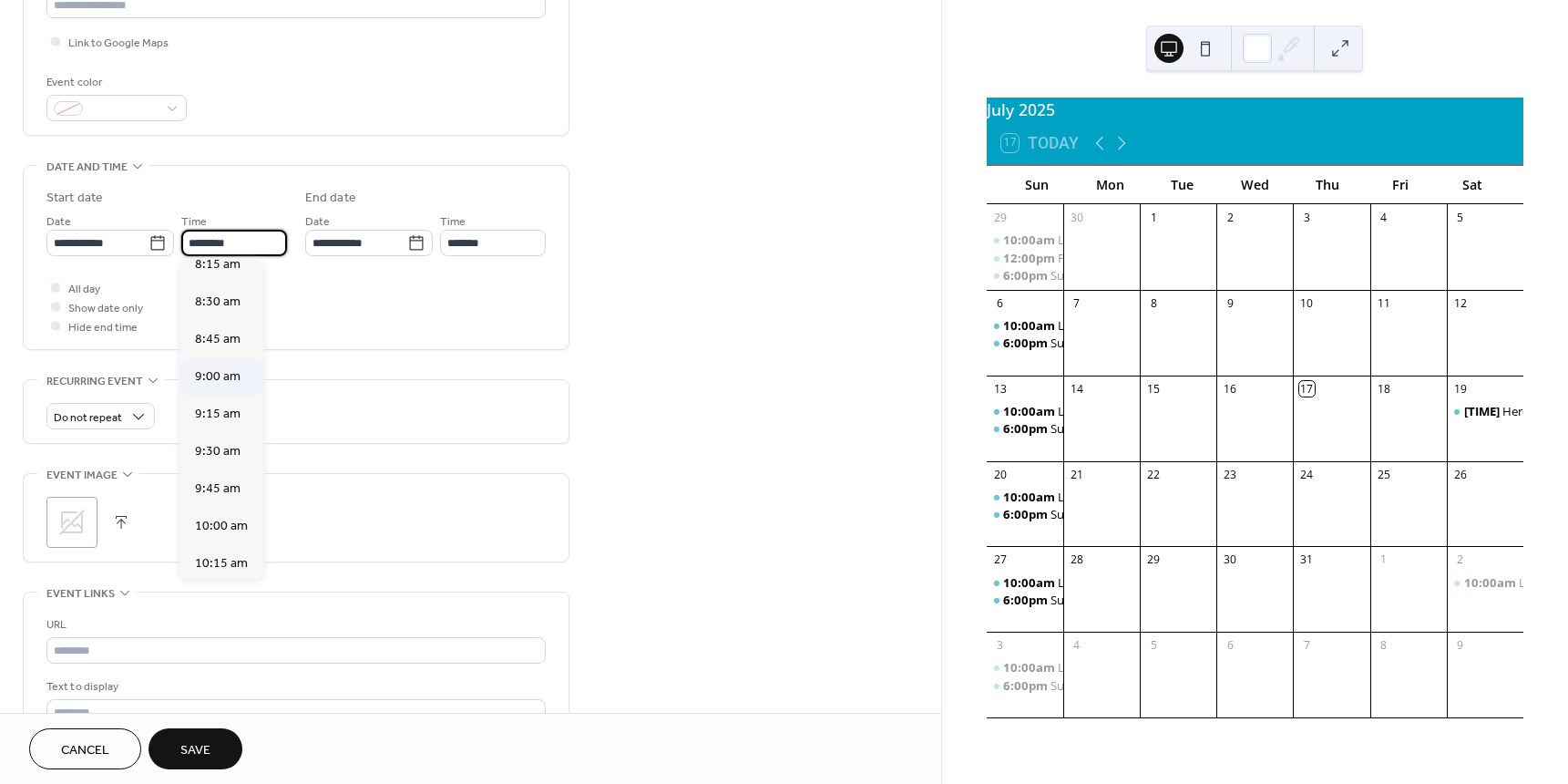 type on "*******" 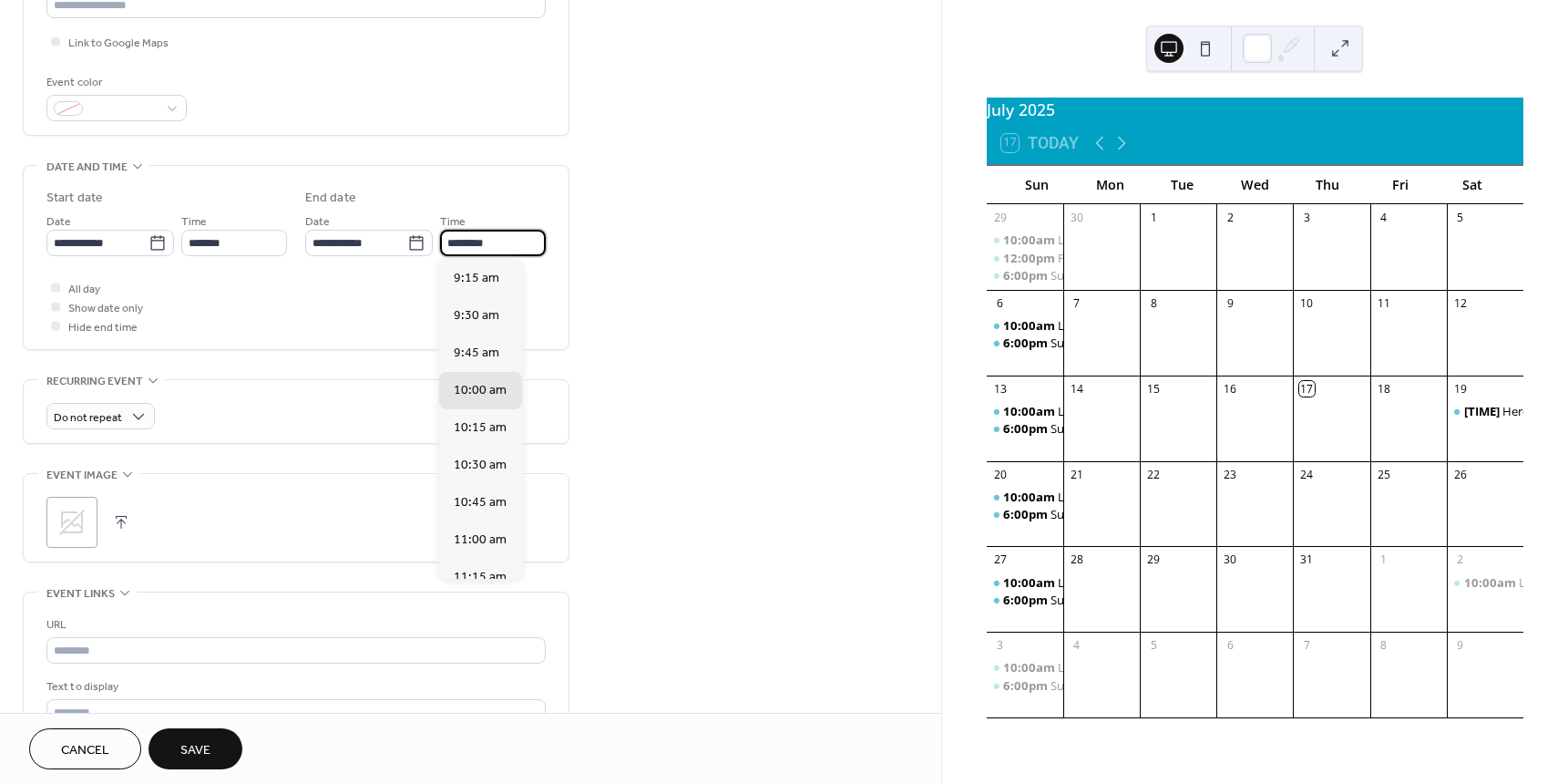 click on "********" at bounding box center [493, 242] 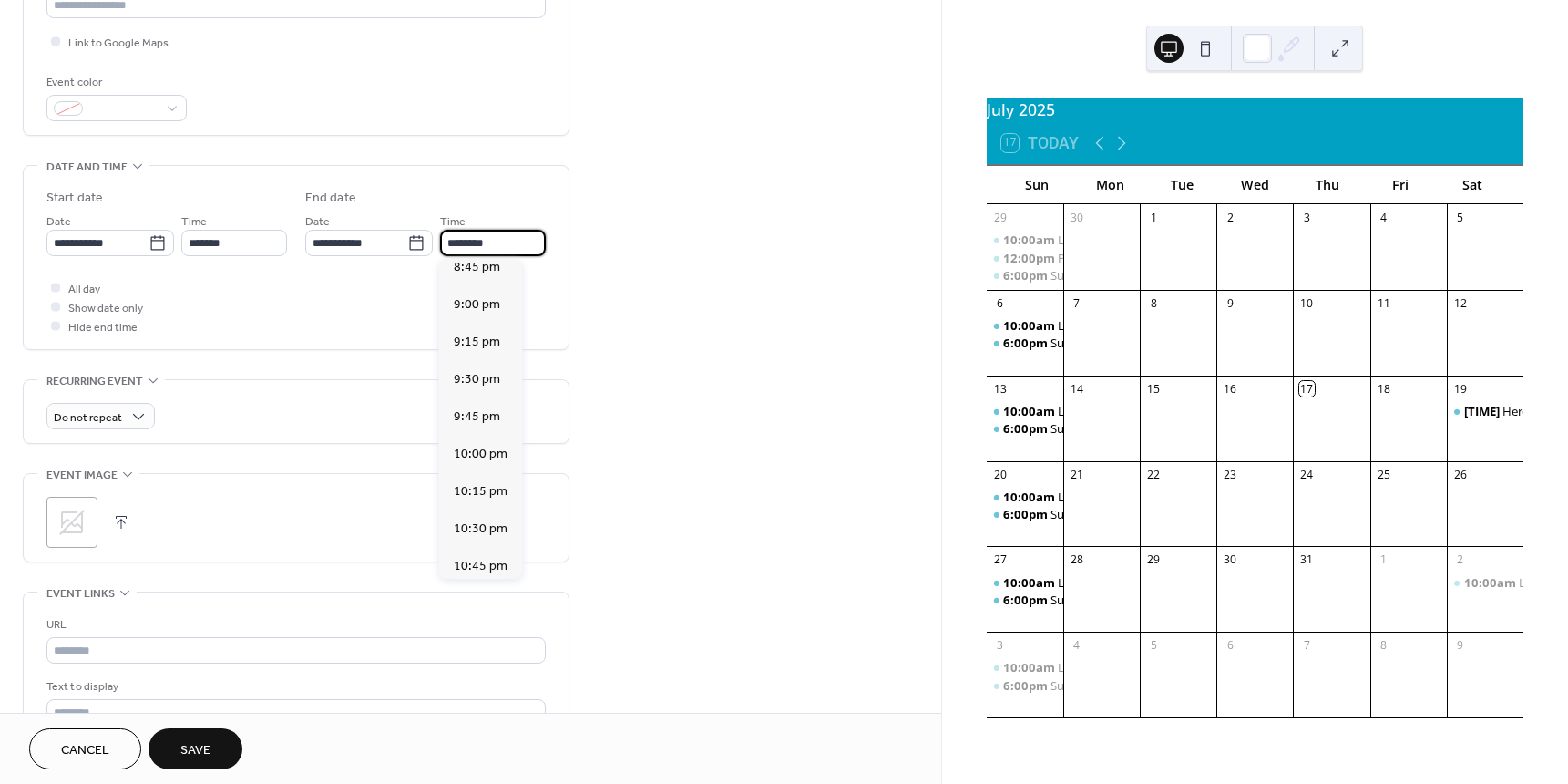 scroll, scrollTop: 1732, scrollLeft: 0, axis: vertical 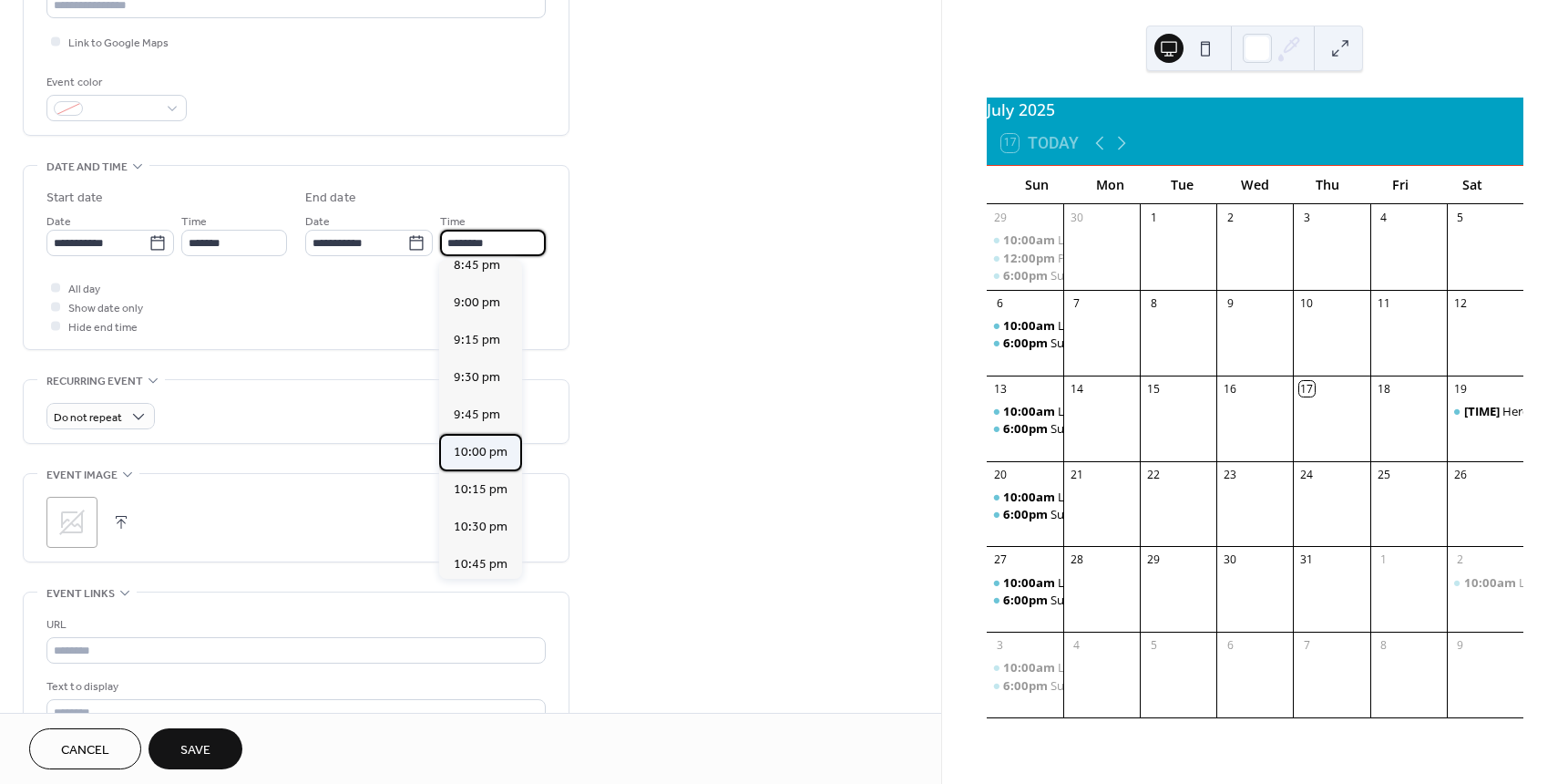 click on "10:00 pm" at bounding box center (480, 452) 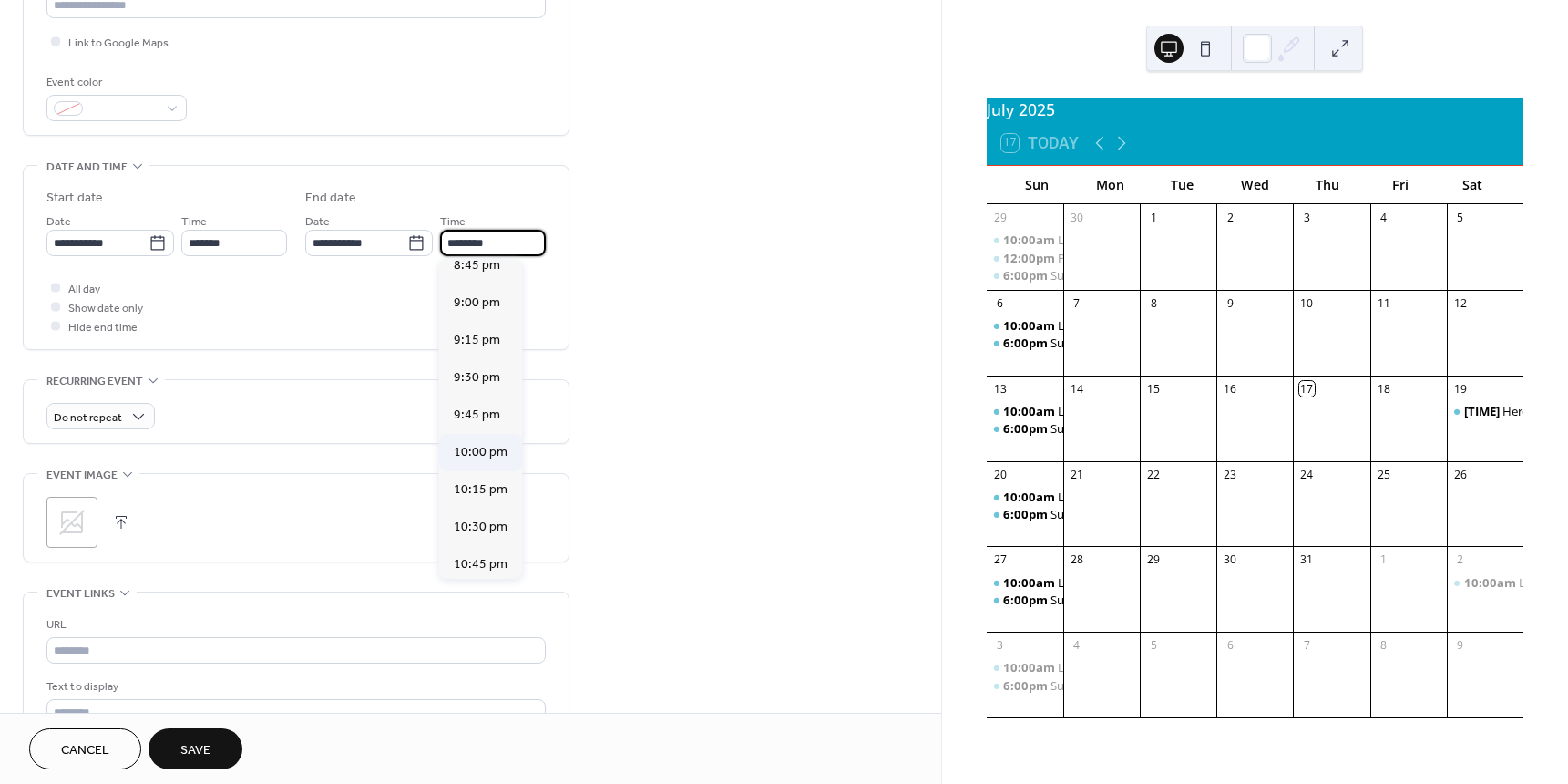 type on "********" 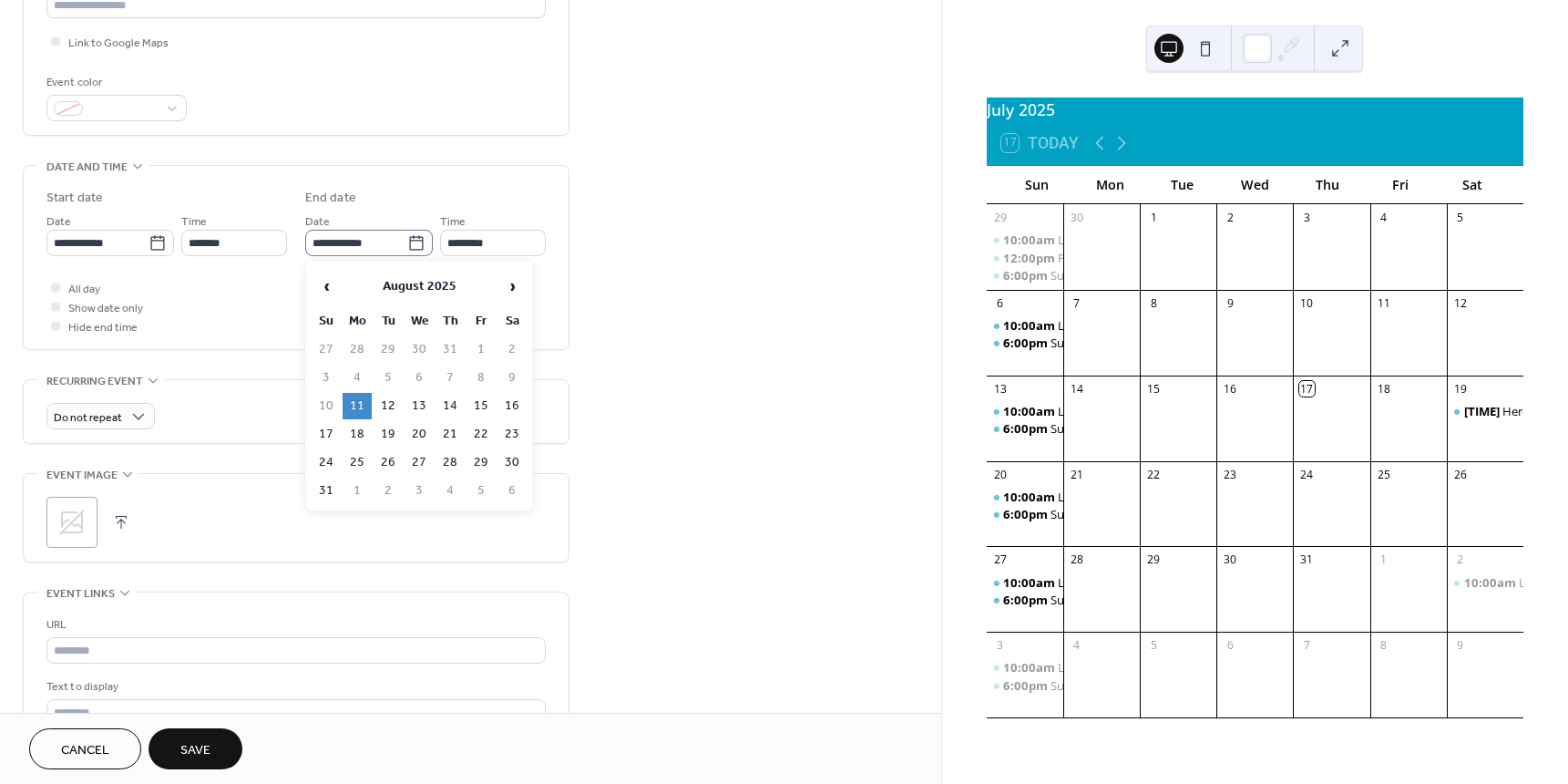click 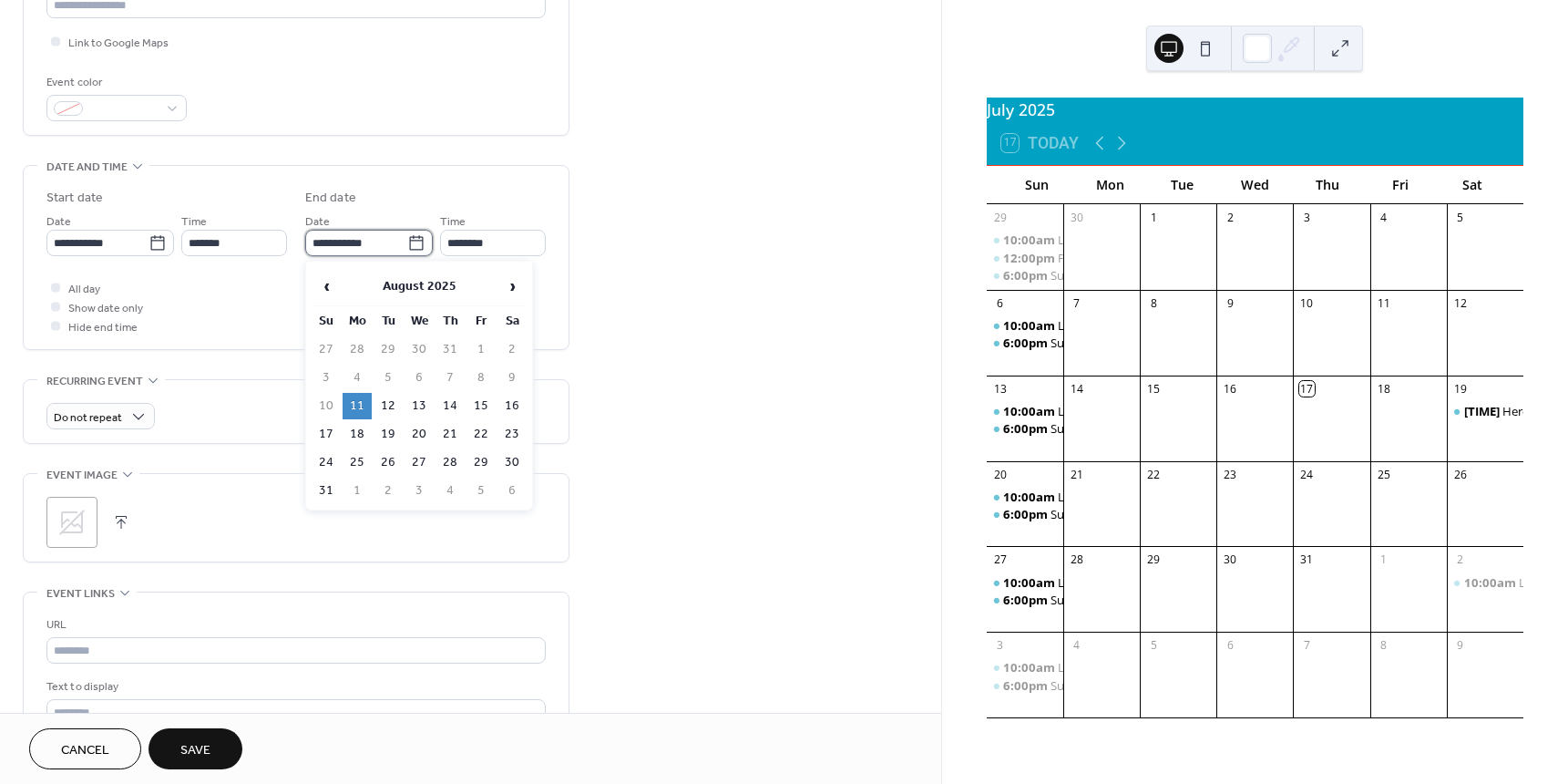 click on "**********" at bounding box center [356, 242] 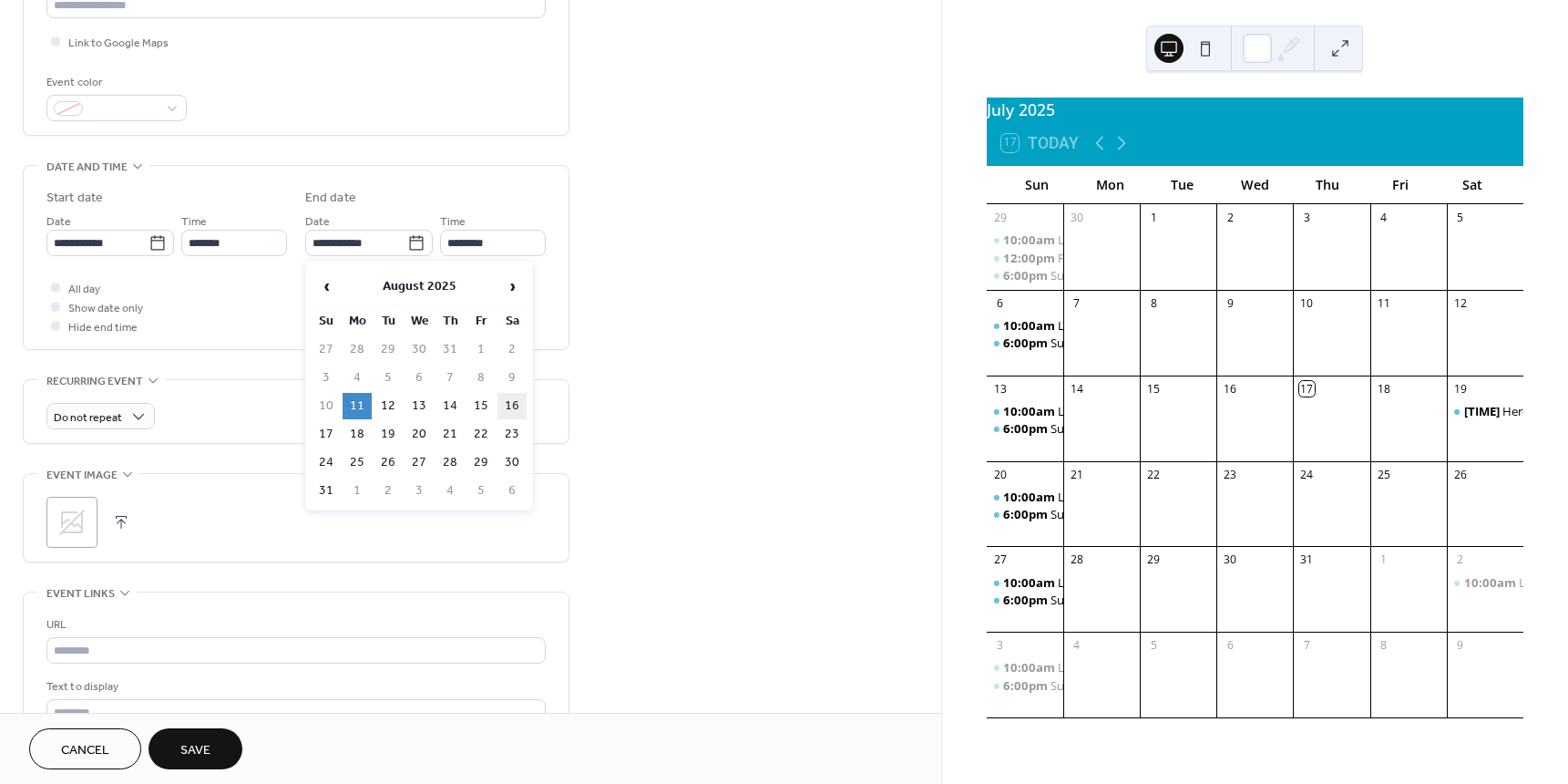 click on "16" at bounding box center (512, 406) 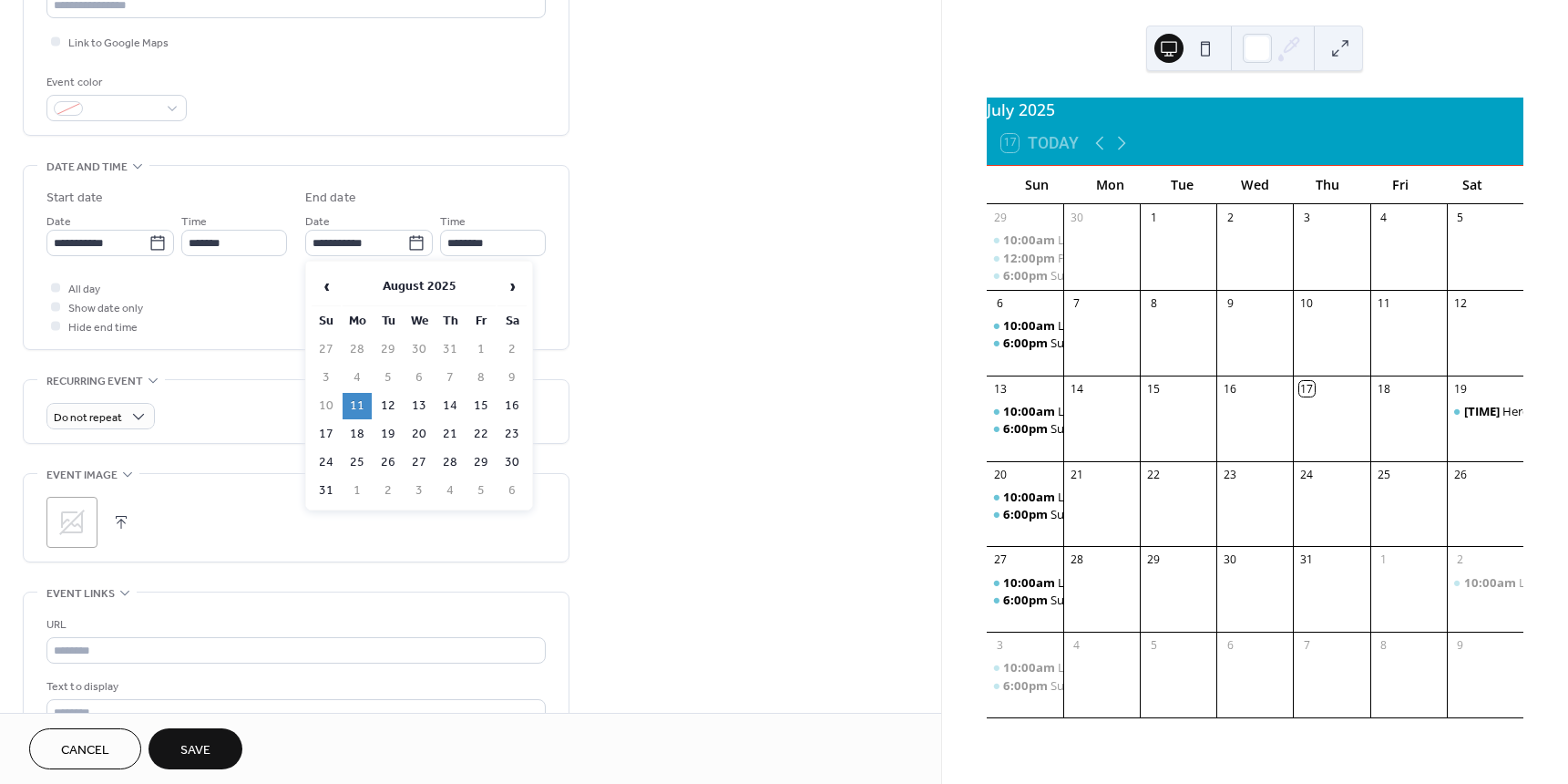 type on "**********" 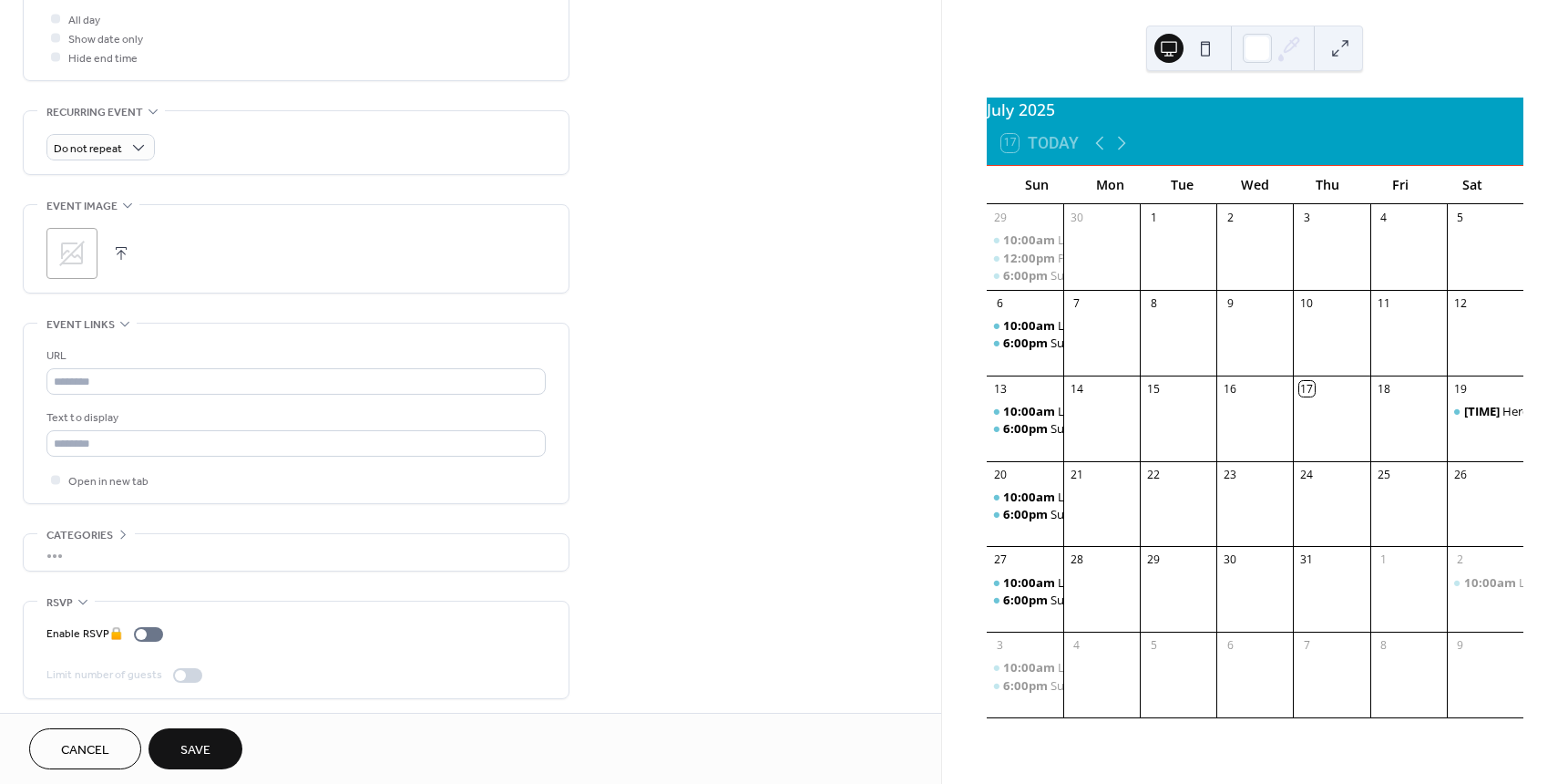 scroll, scrollTop: 702, scrollLeft: 0, axis: vertical 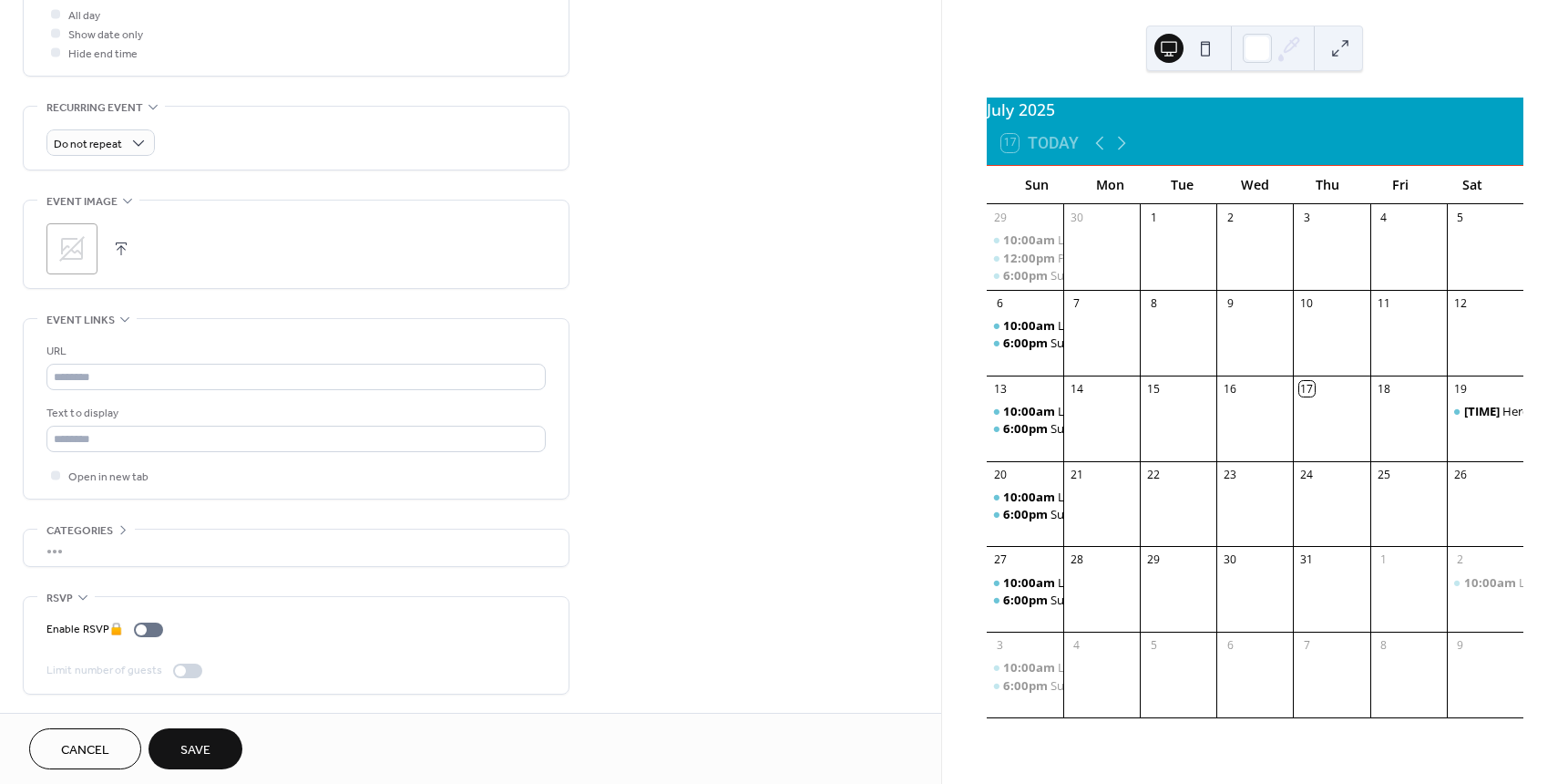 click on "Save" at bounding box center [195, 750] 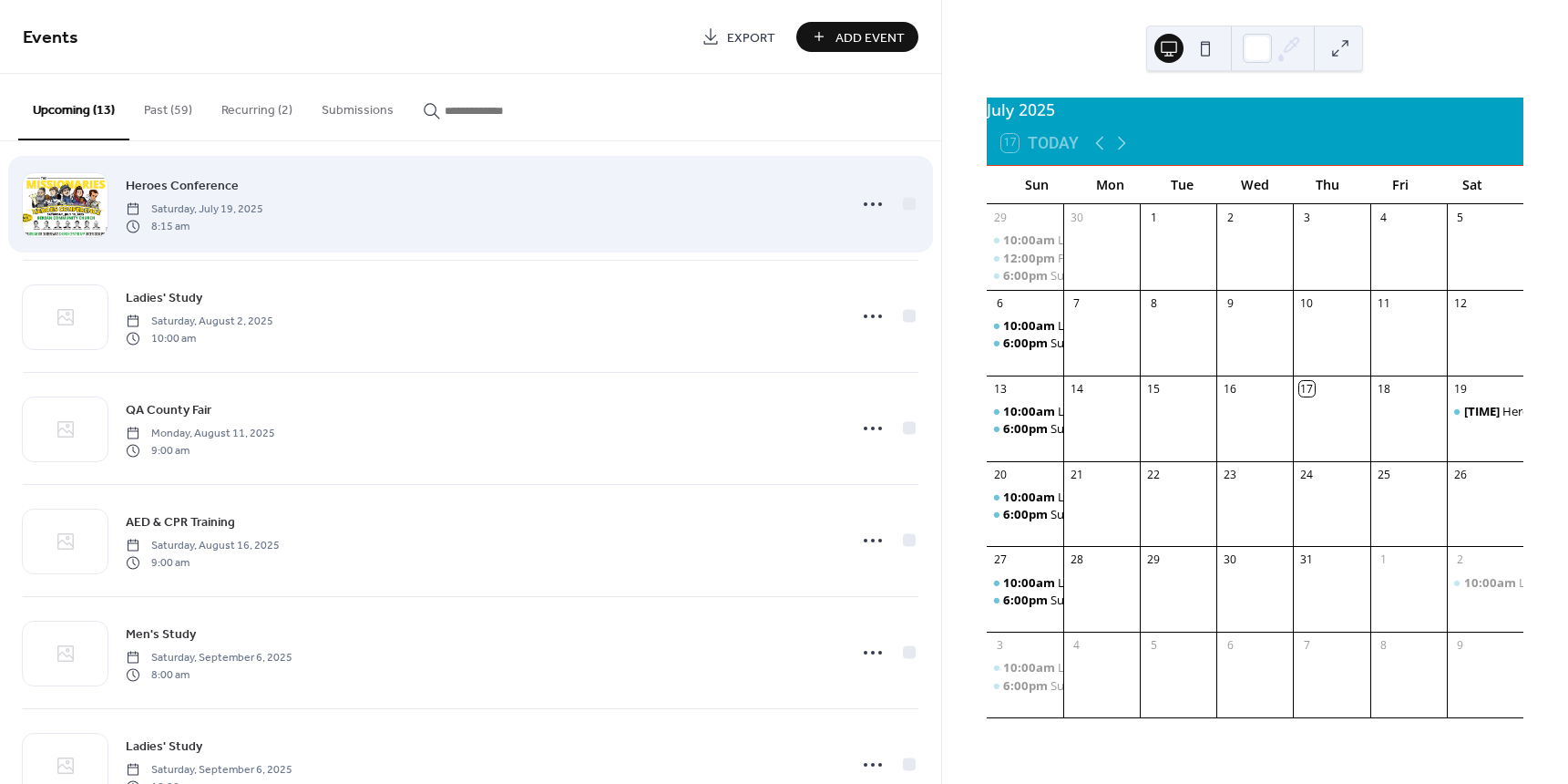 scroll, scrollTop: 0, scrollLeft: 0, axis: both 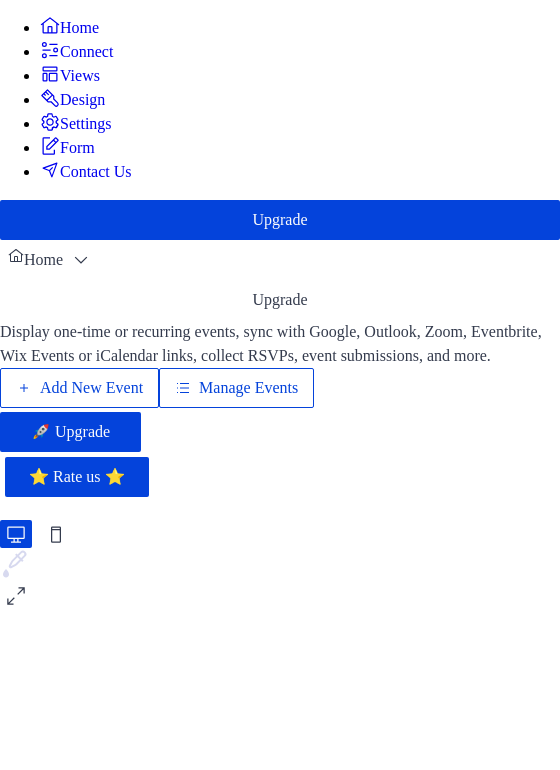 click on "Manage Events" at bounding box center (248, 388) 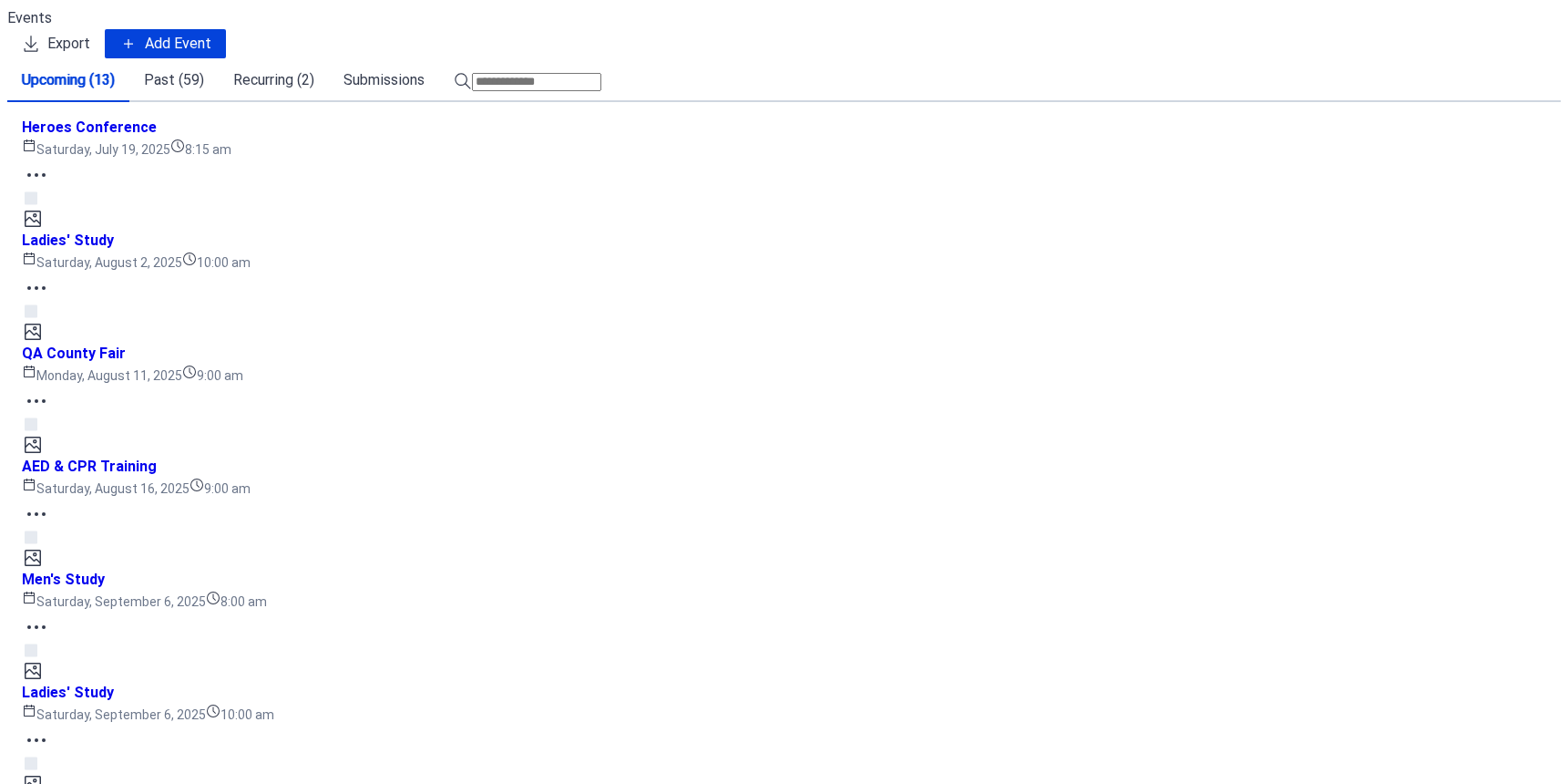 scroll, scrollTop: 0, scrollLeft: 0, axis: both 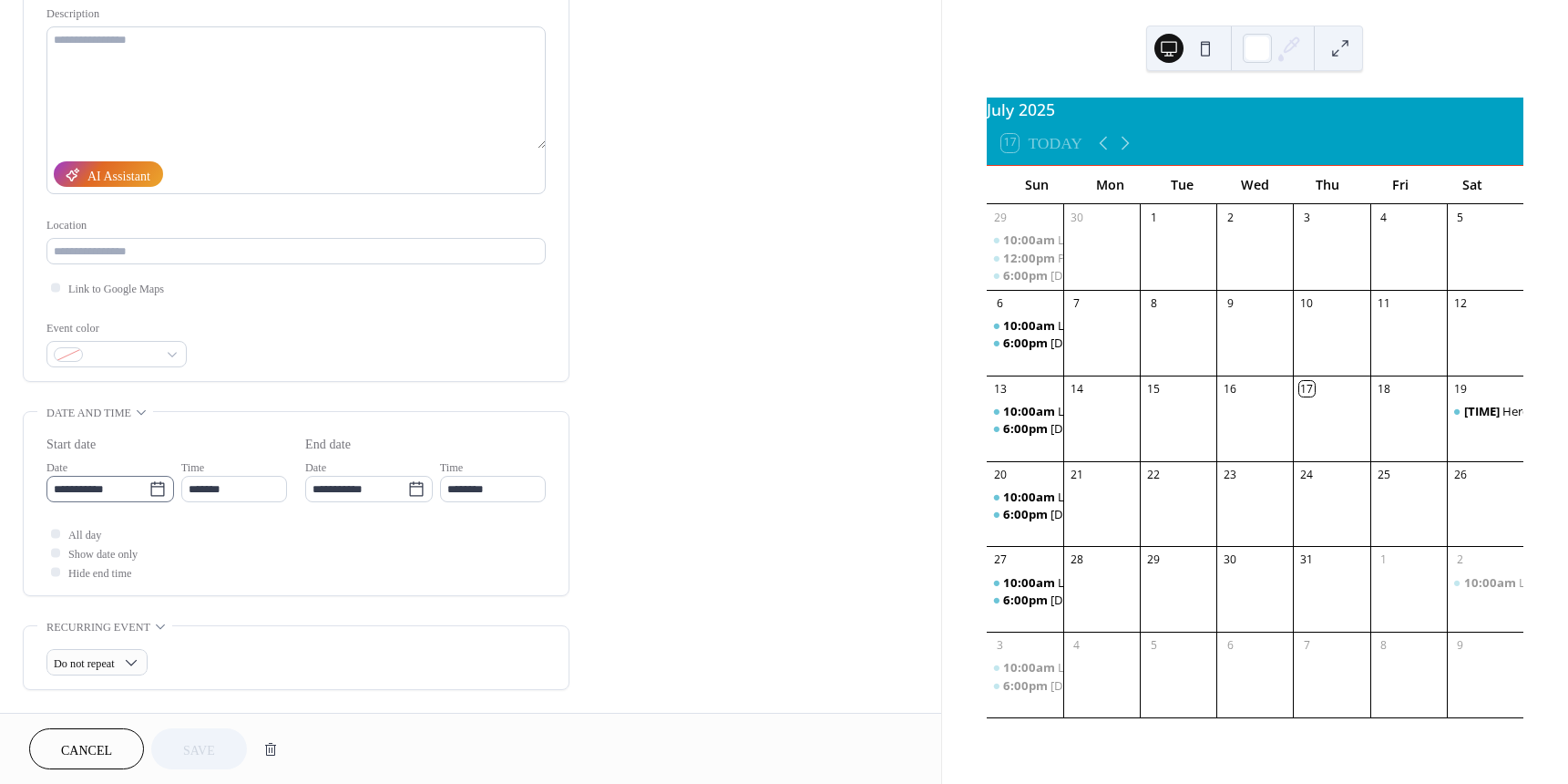 click 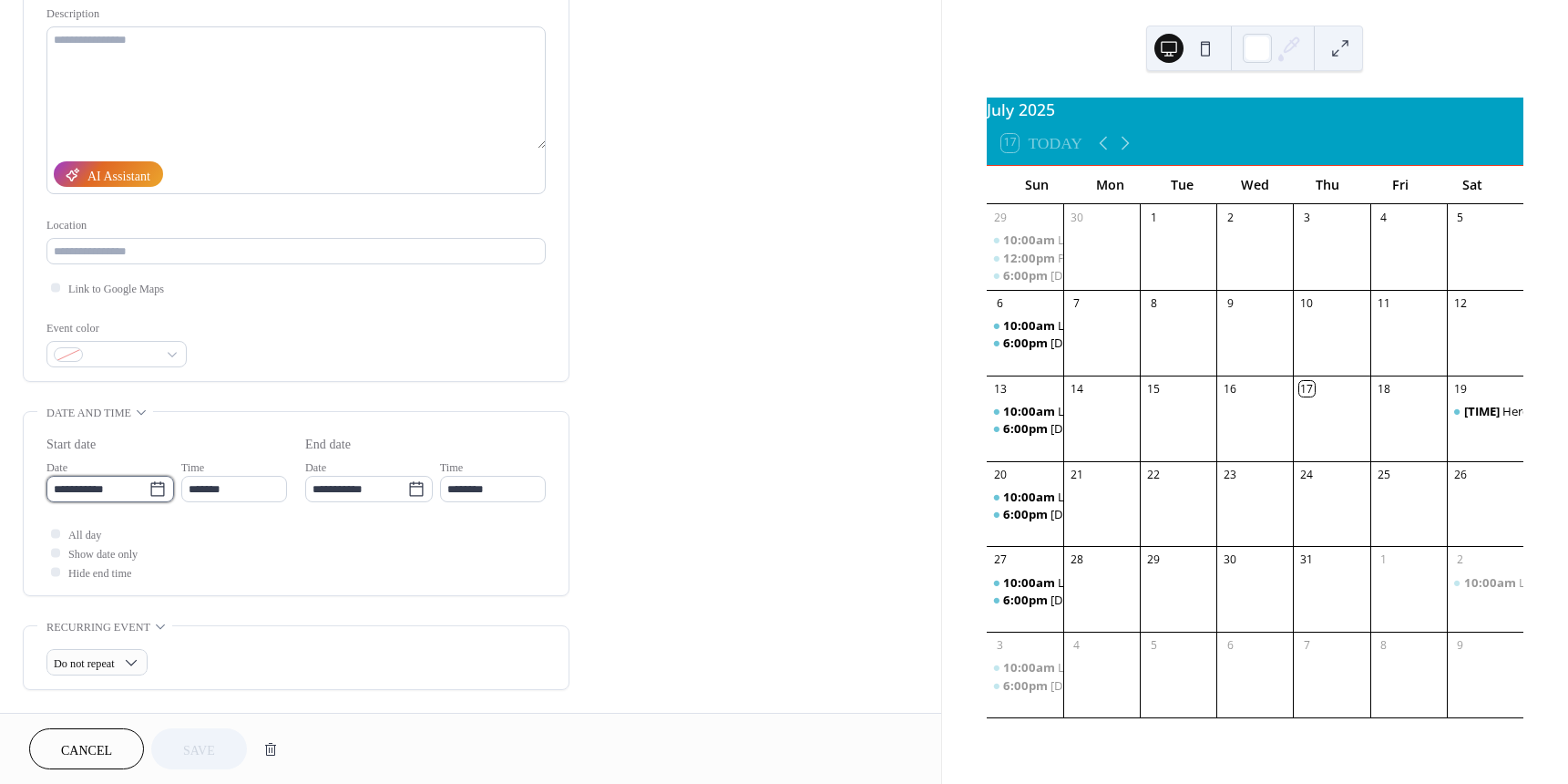 click on "**********" at bounding box center (97, 489) 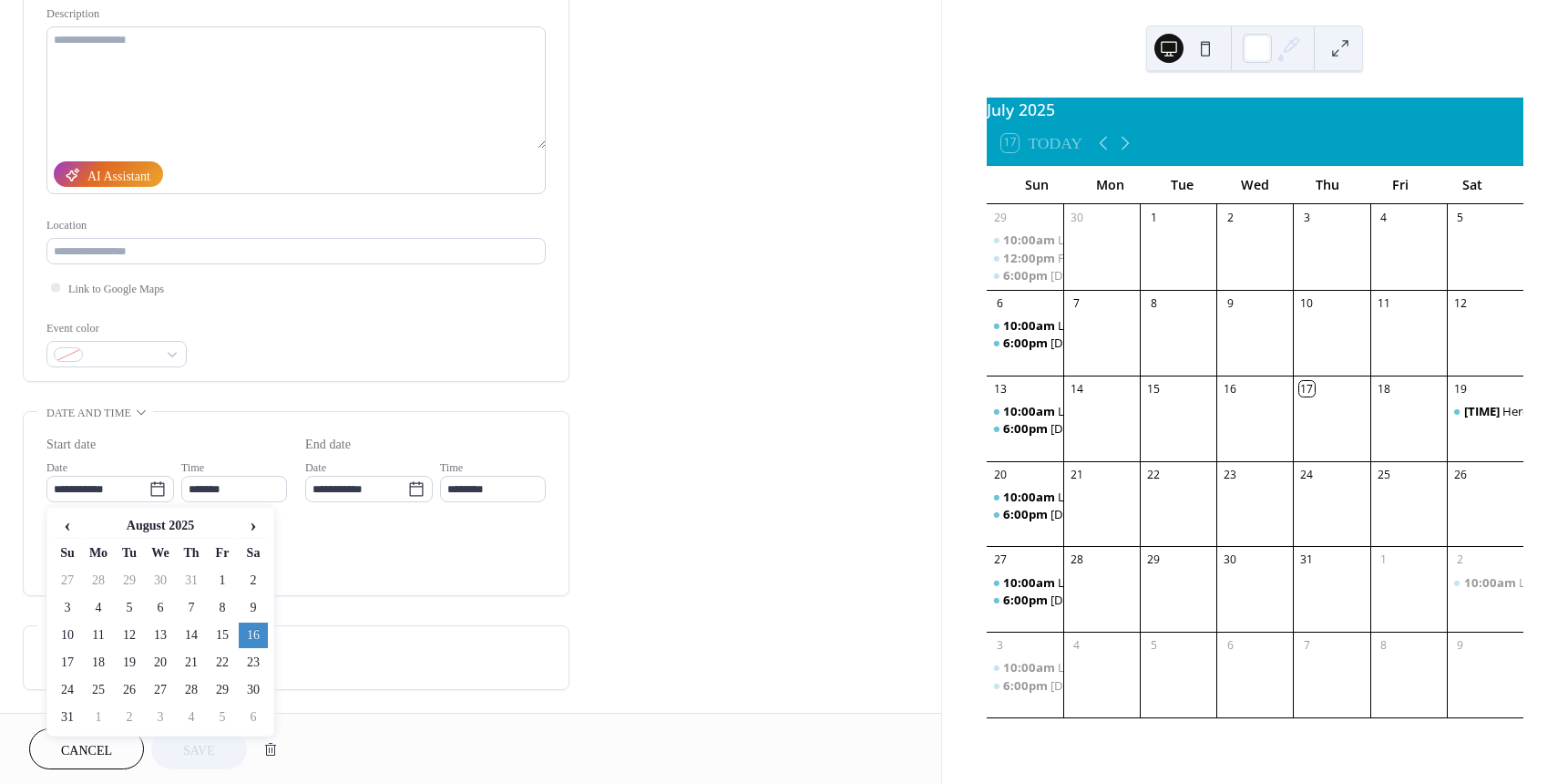click on "9" at bounding box center [253, 608] 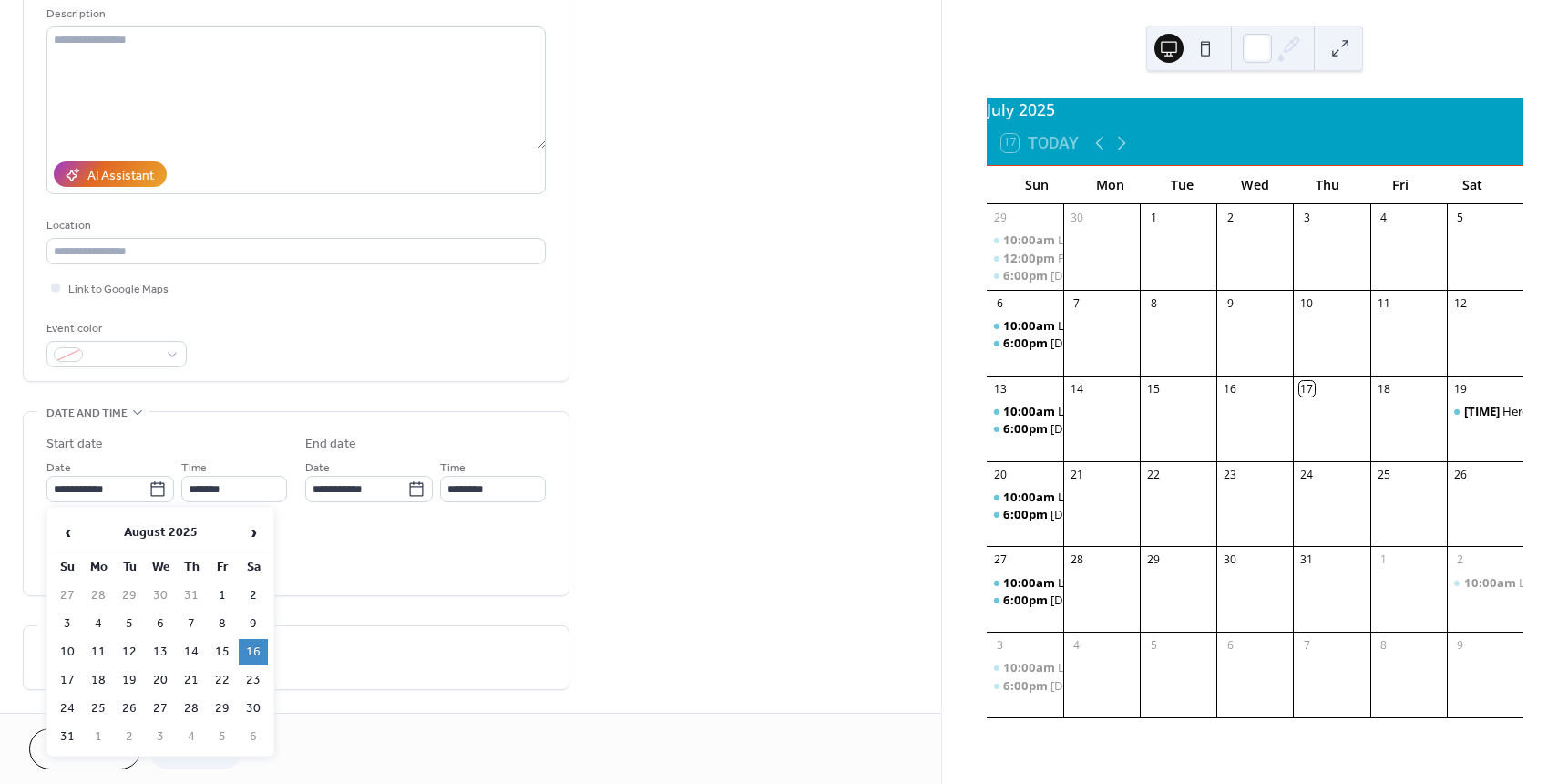 type on "**********" 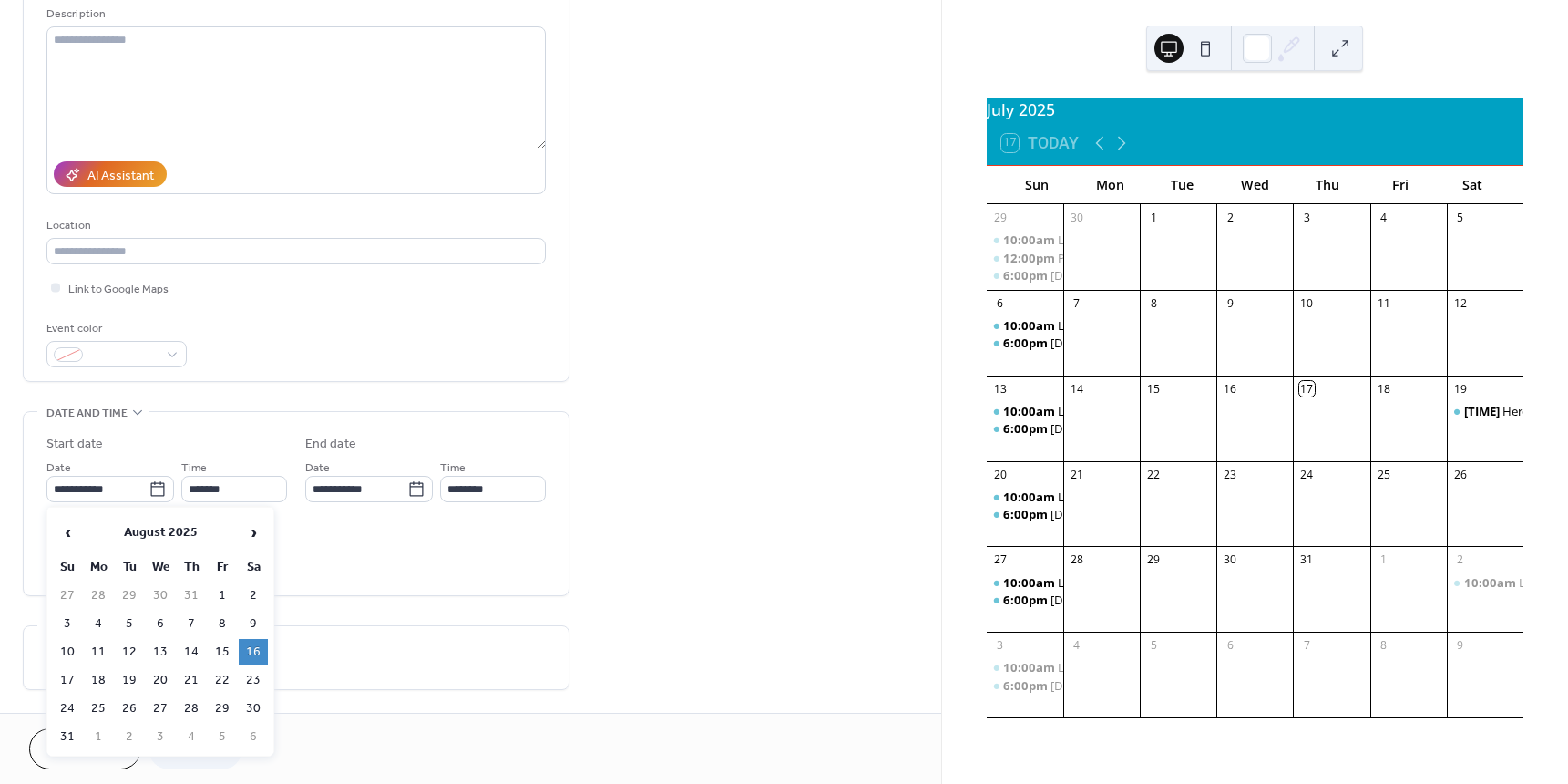 type on "**********" 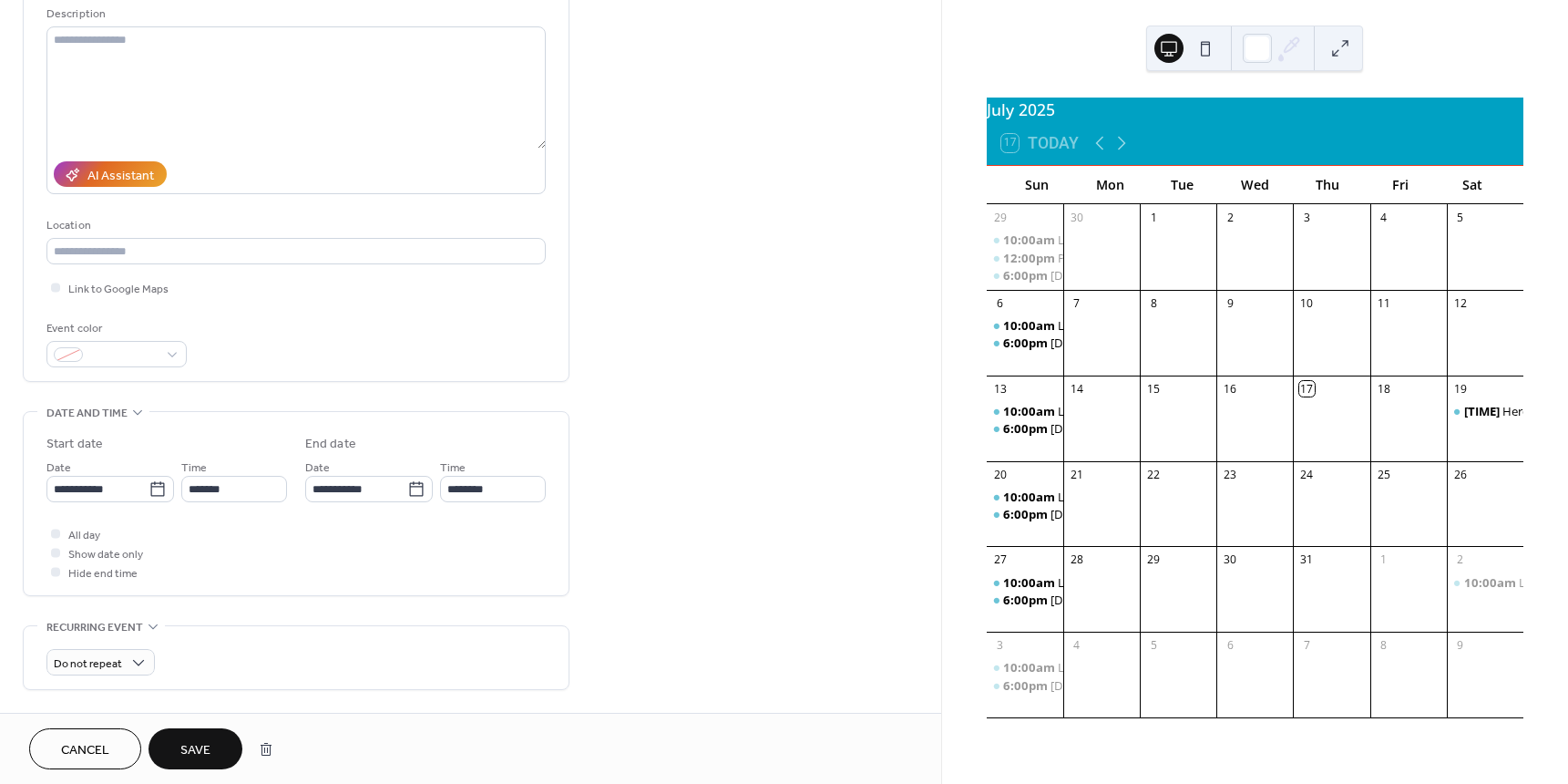click on "Save" at bounding box center [195, 750] 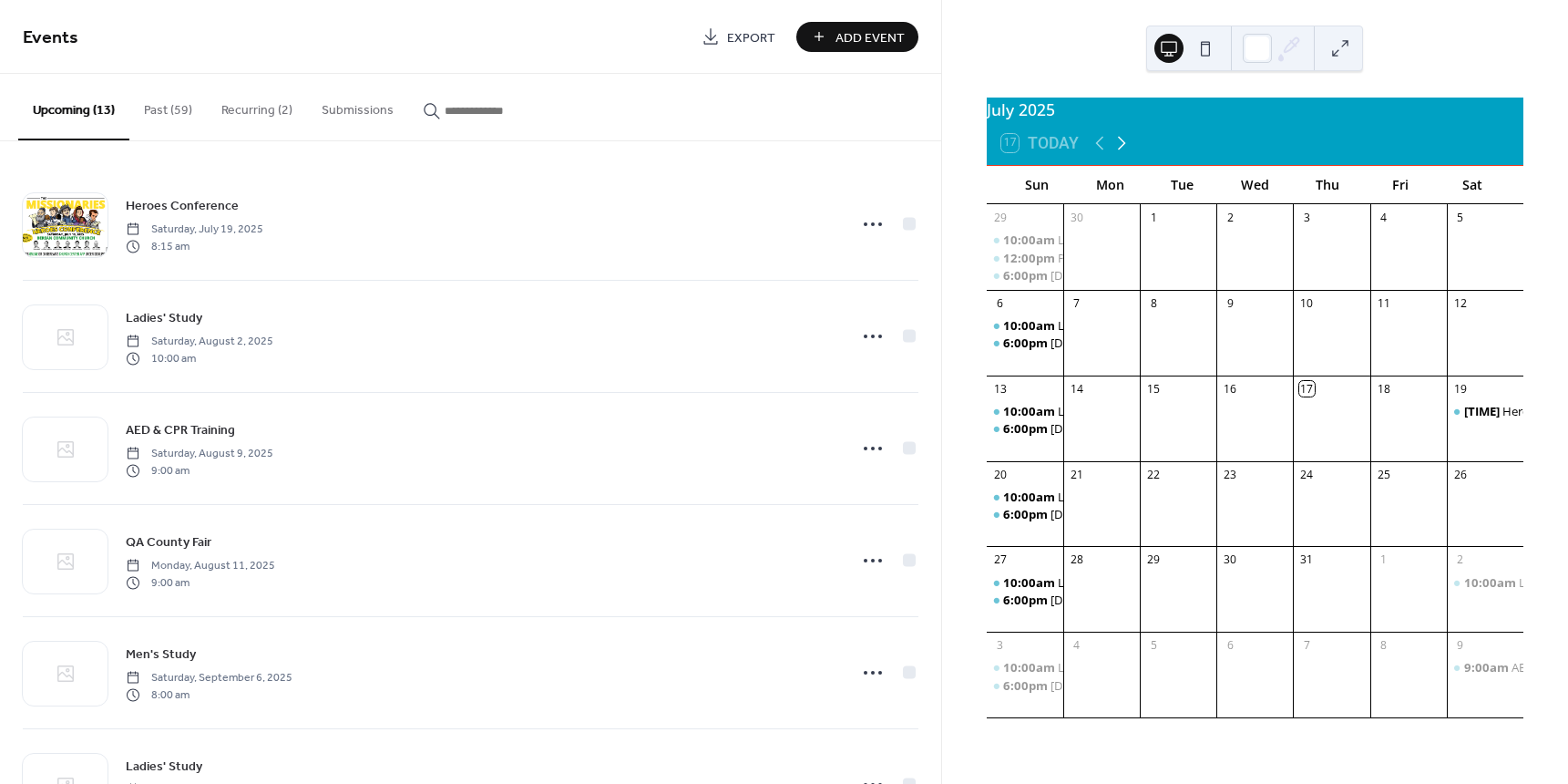 click 